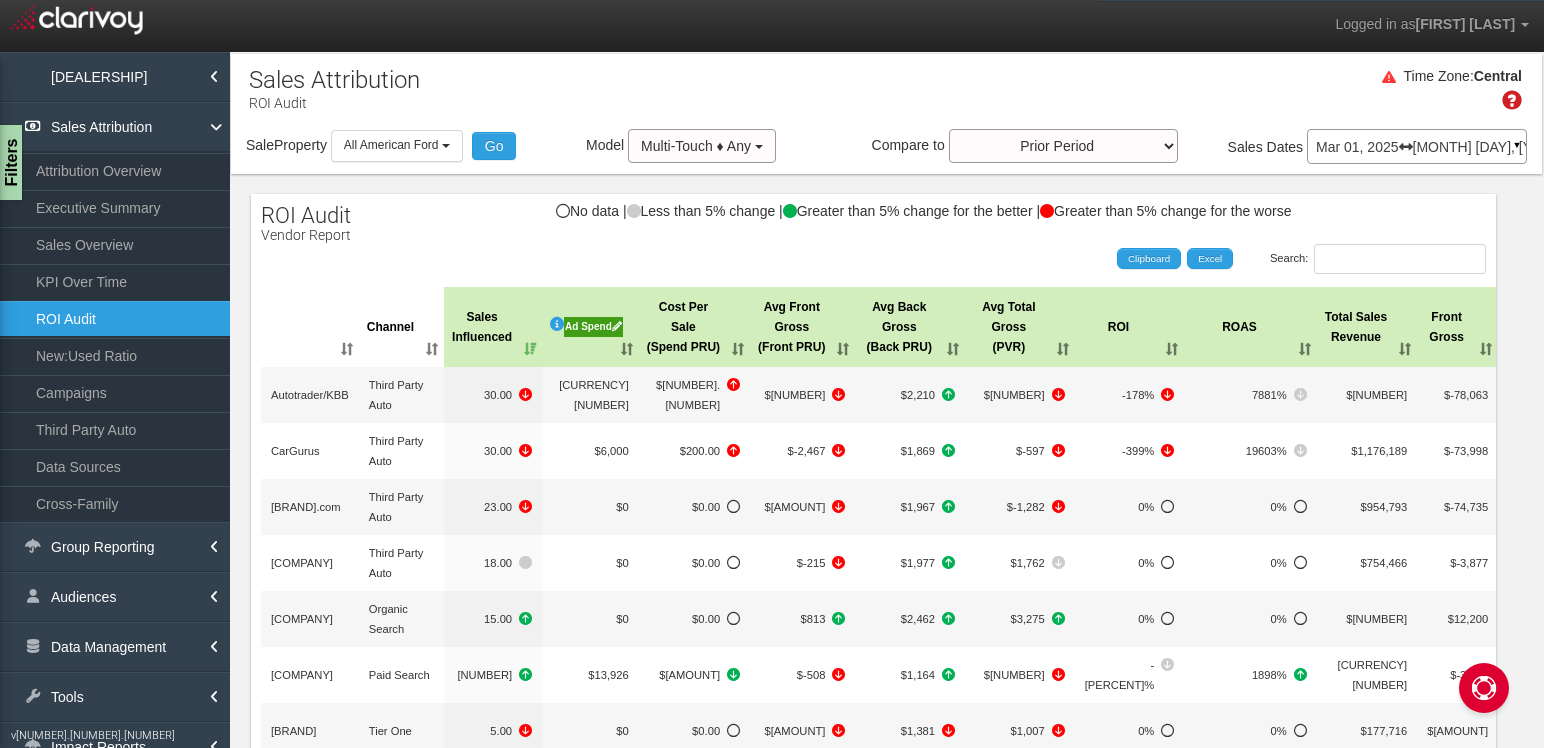 scroll, scrollTop: 0, scrollLeft: 0, axis: both 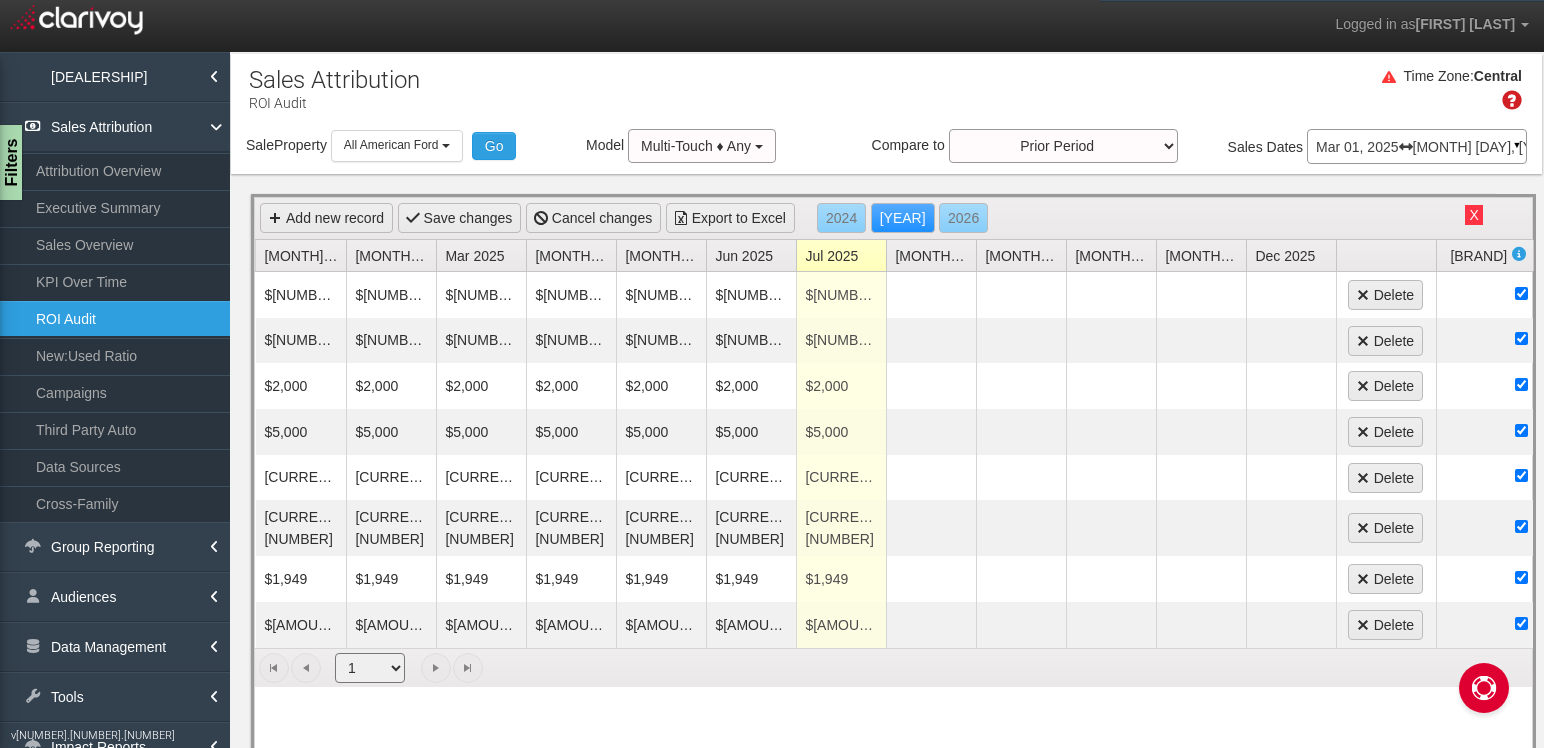 click on "Jul 2025" at bounding box center (845, 255) 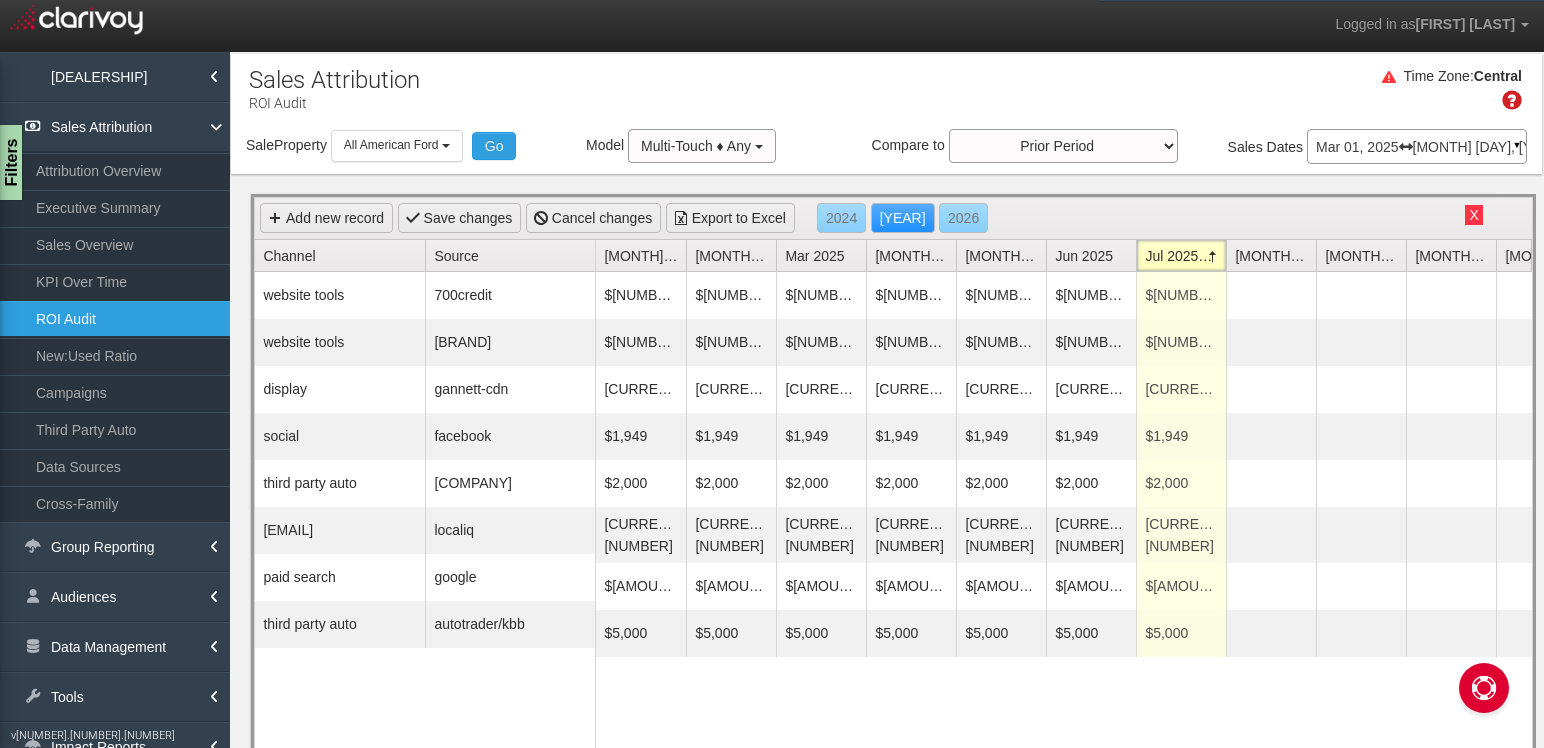 click on "X" at bounding box center [1473, 215] 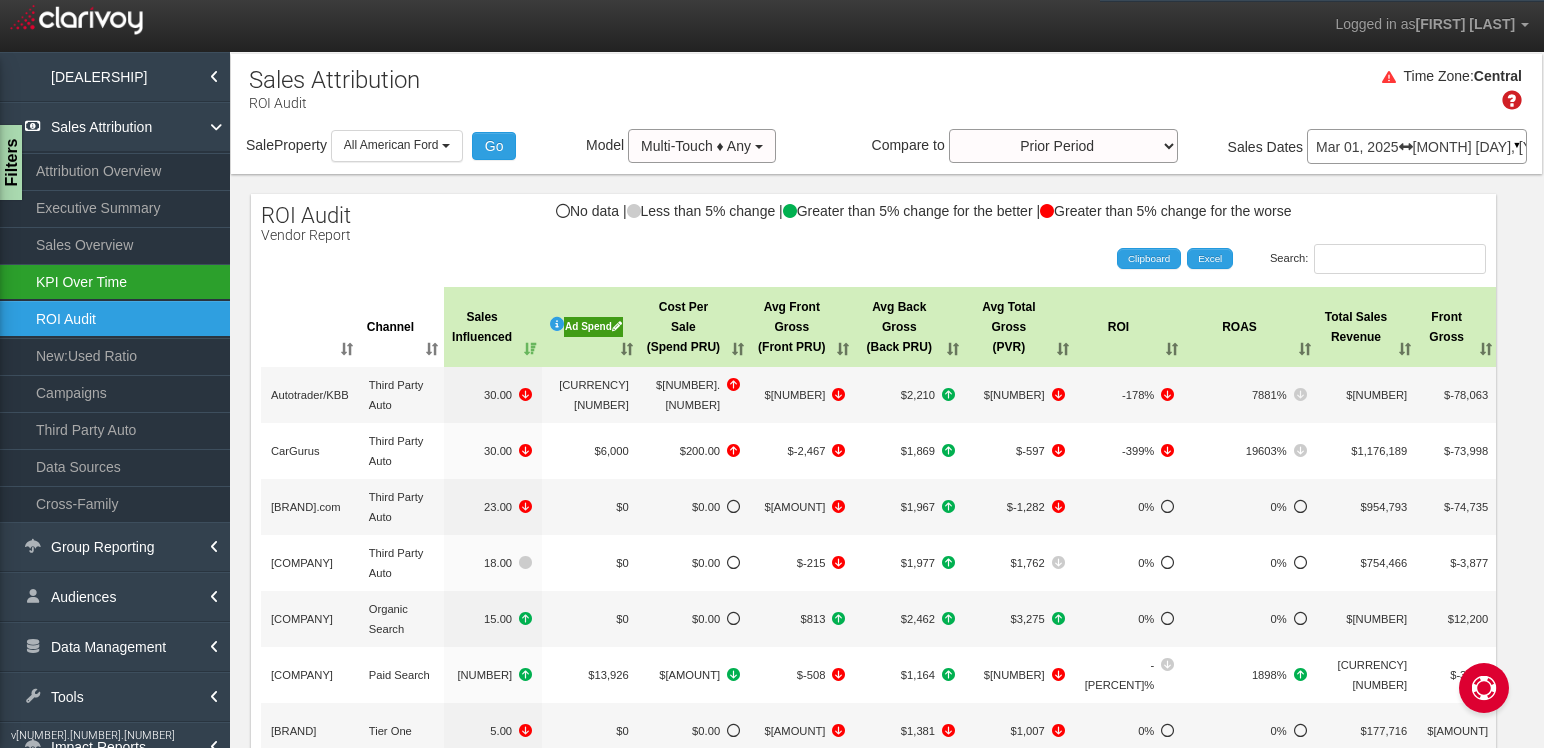 click on "KPI Over Time" at bounding box center (115, 282) 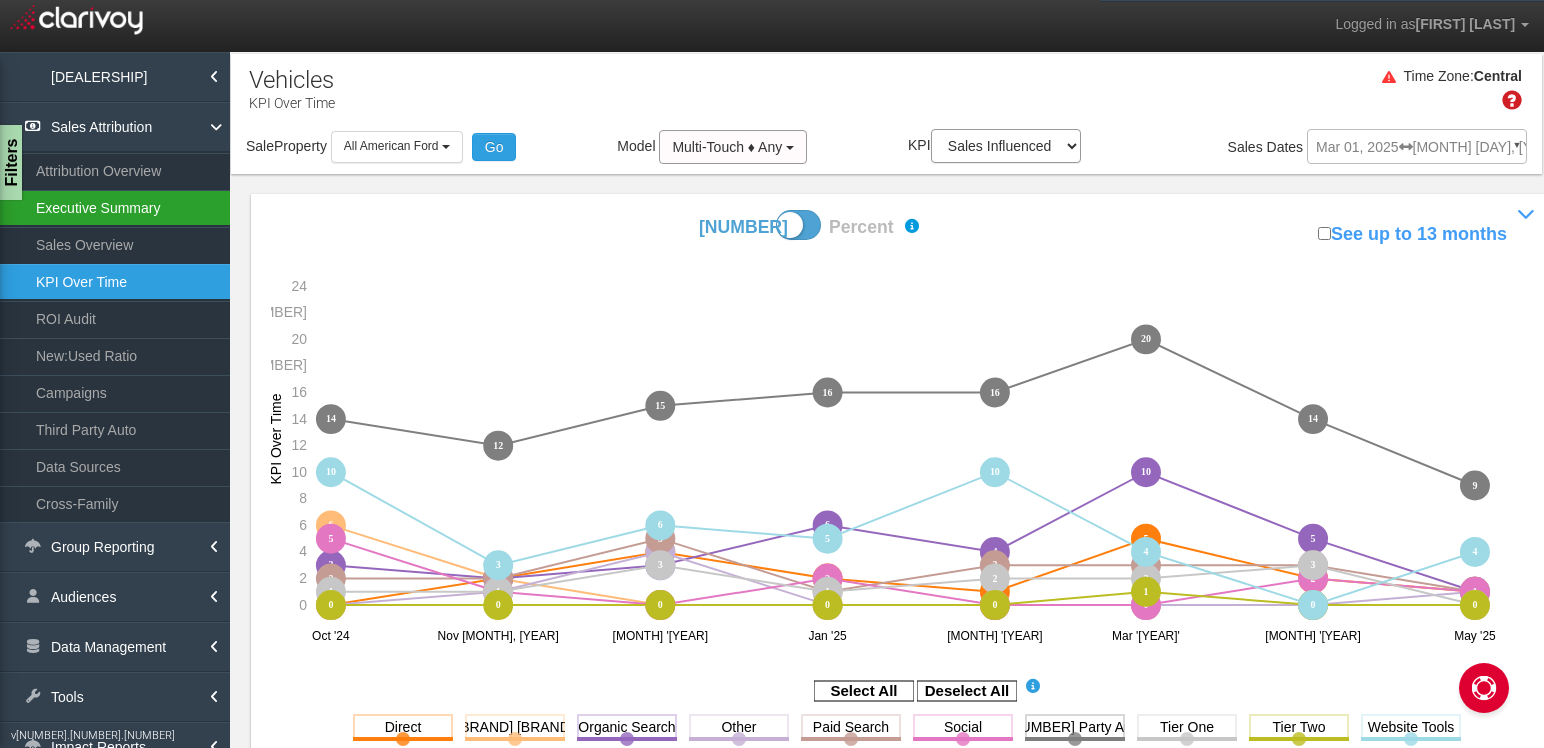 click on "Executive Summary" at bounding box center [115, 208] 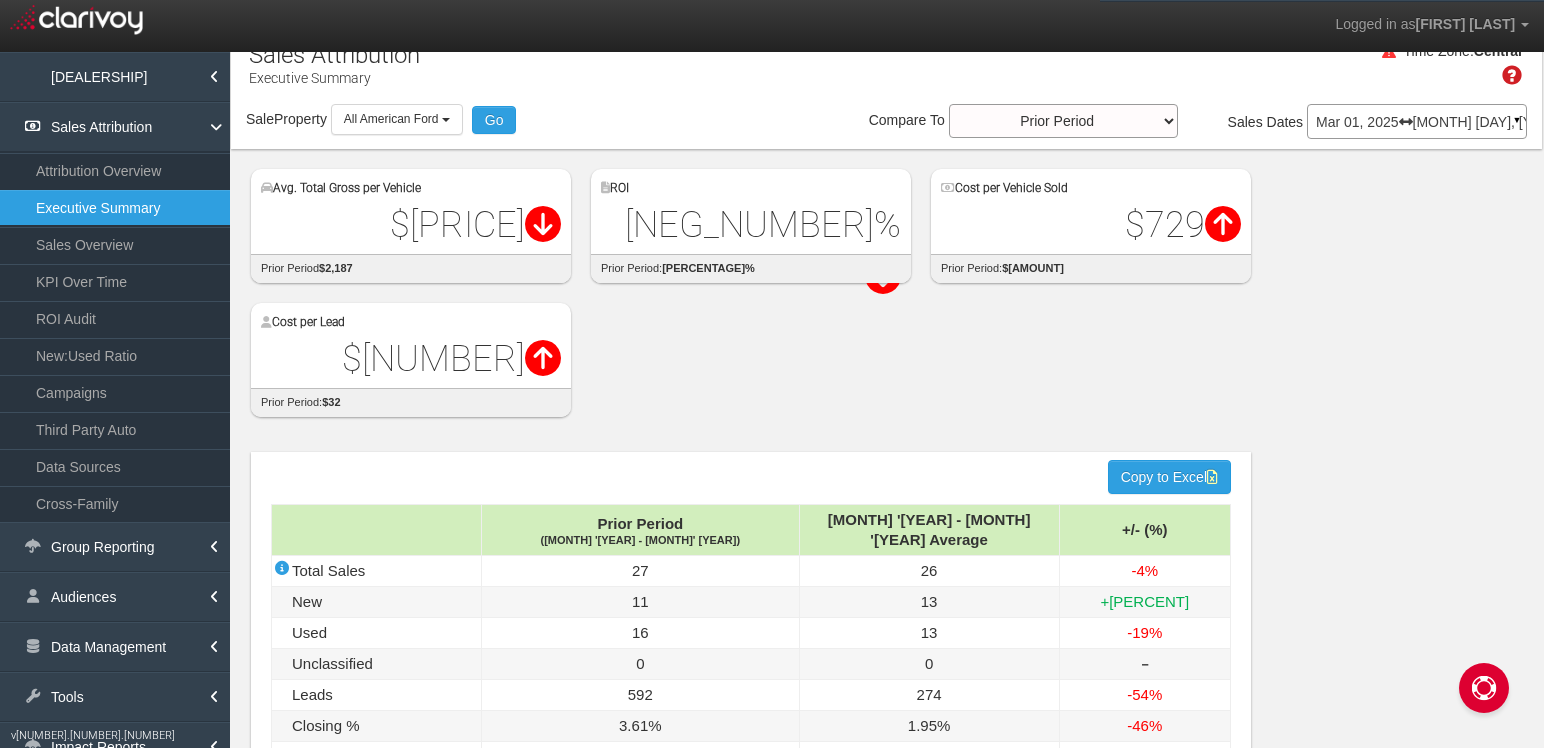 scroll, scrollTop: 29, scrollLeft: 0, axis: vertical 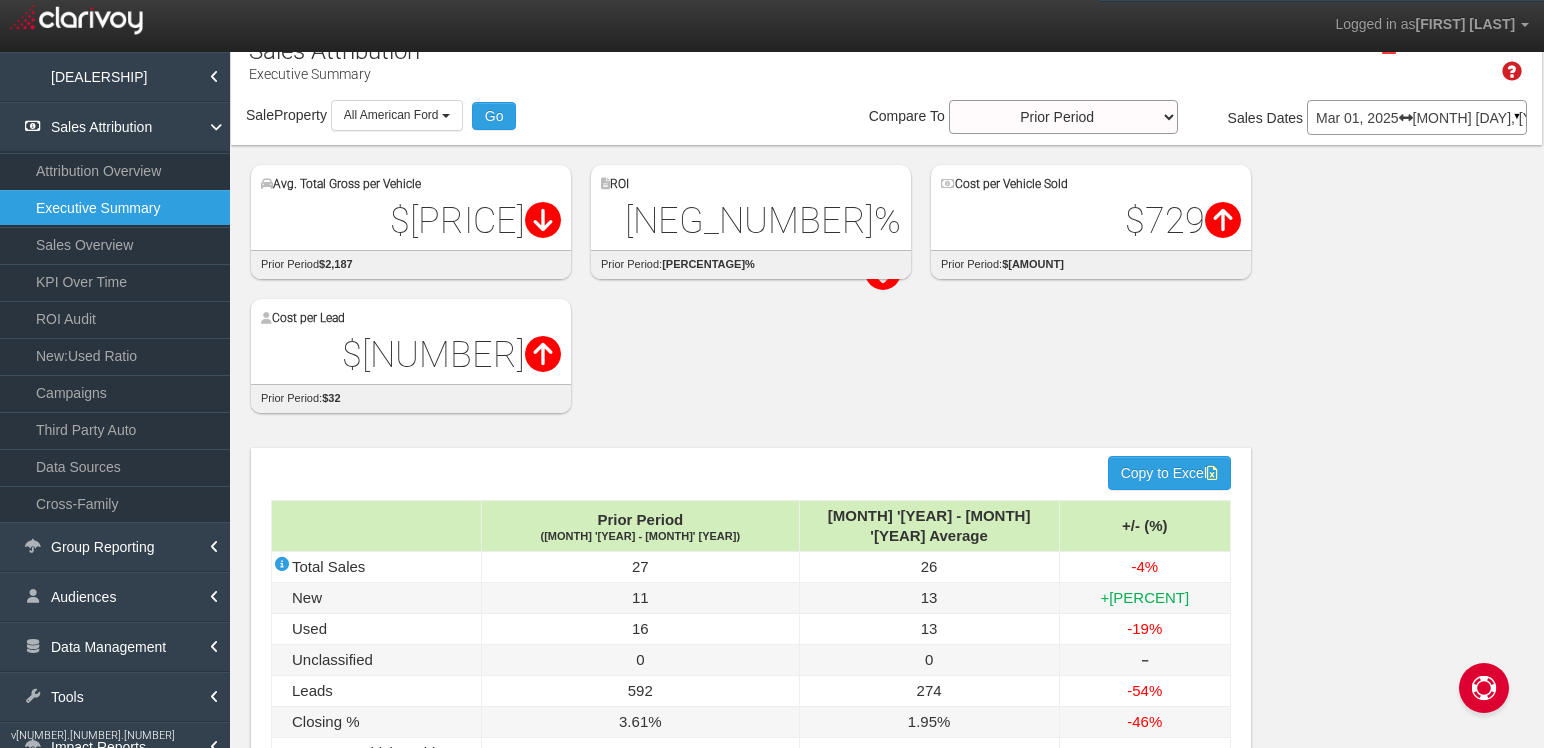 click at bounding box center (1406, 118) 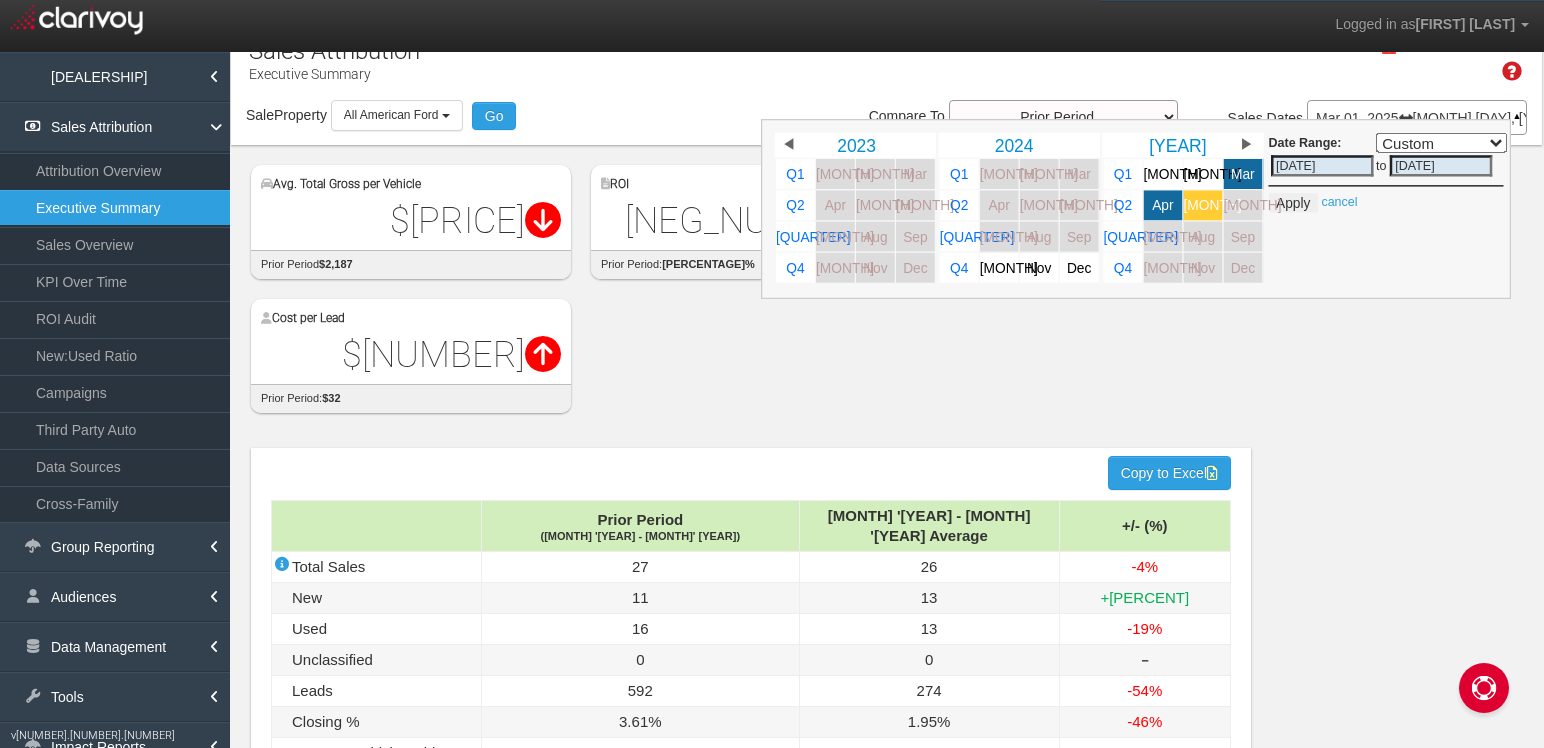 click on "[MONTH]" at bounding box center [1213, 205] 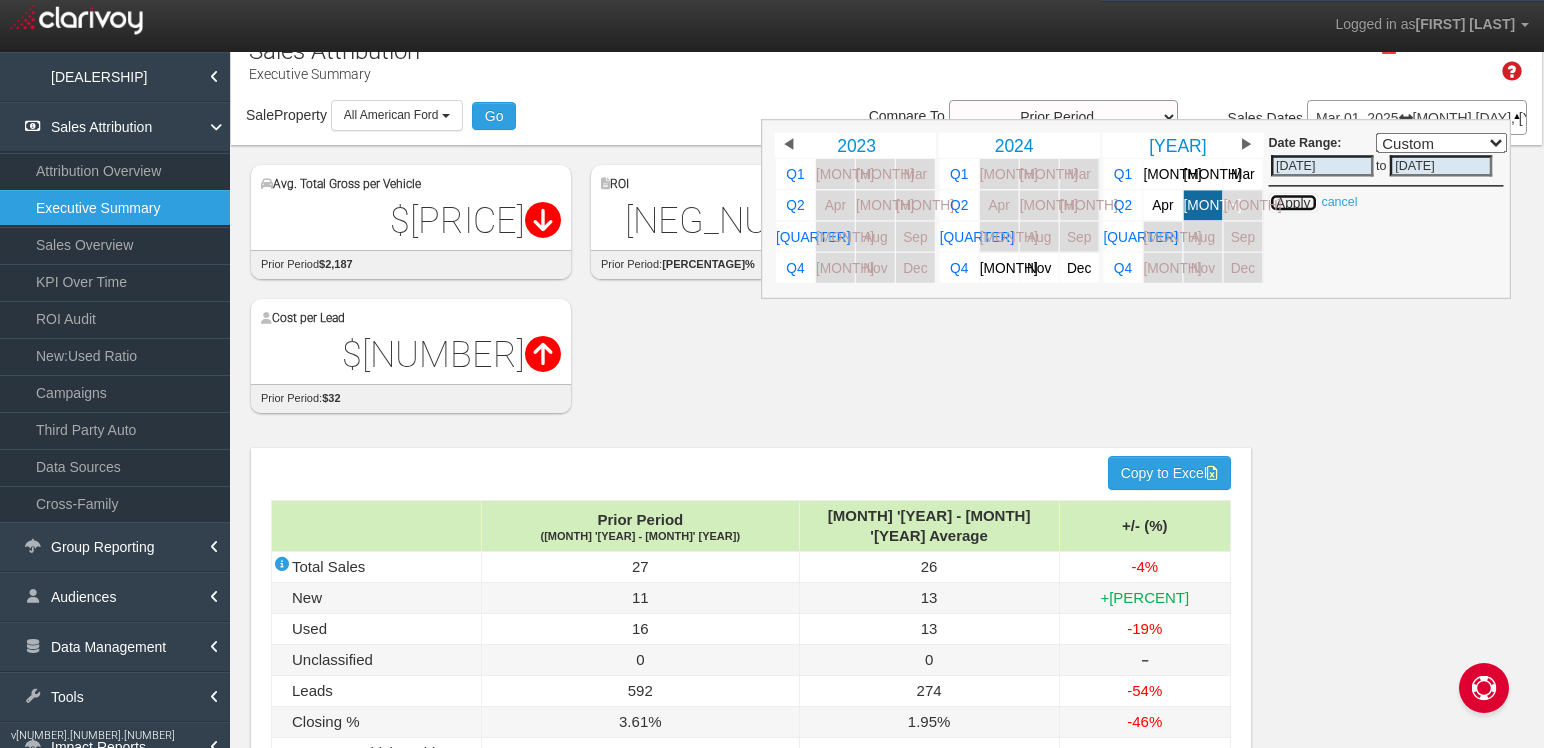 click on "Apply" at bounding box center (1293, 203) 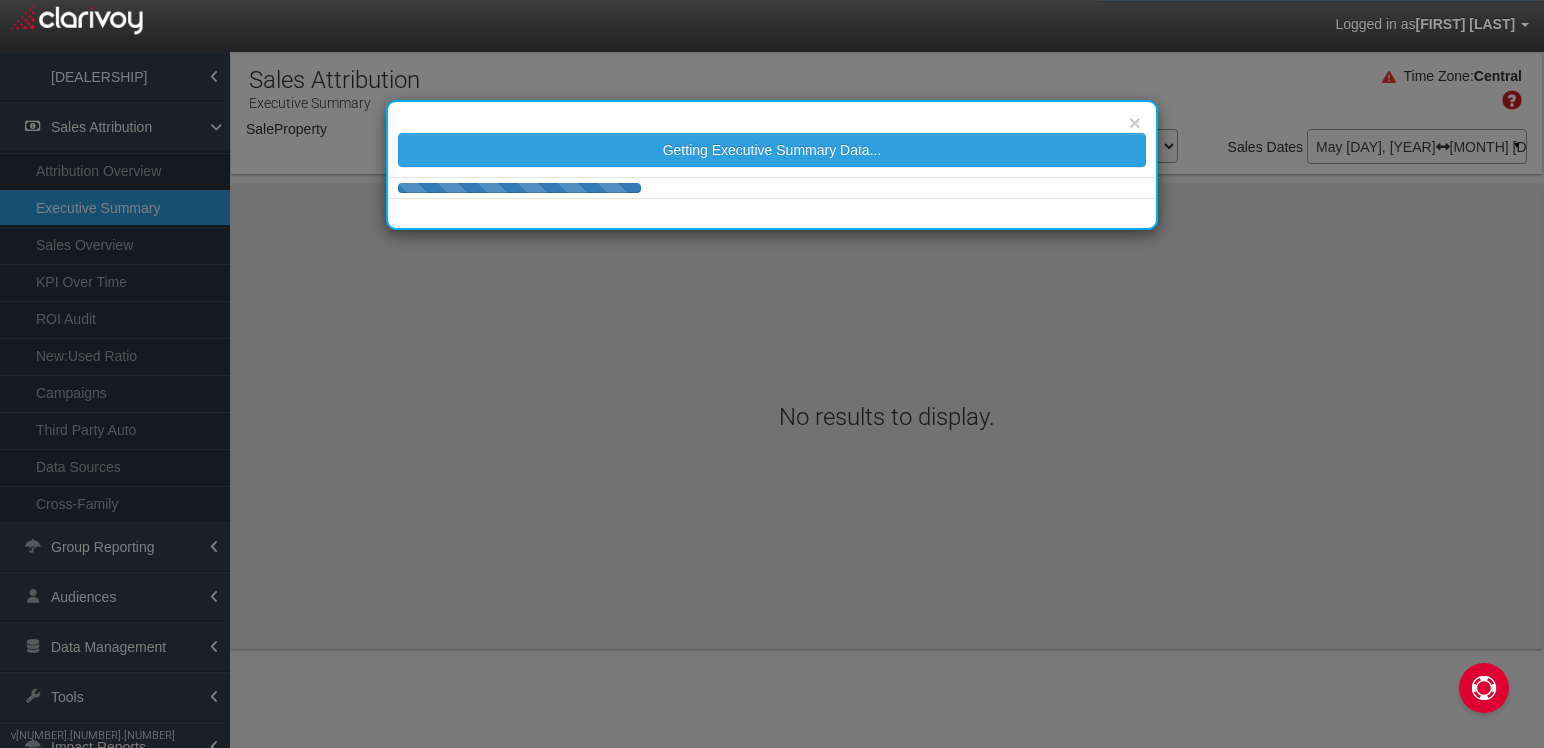 scroll, scrollTop: 0, scrollLeft: 0, axis: both 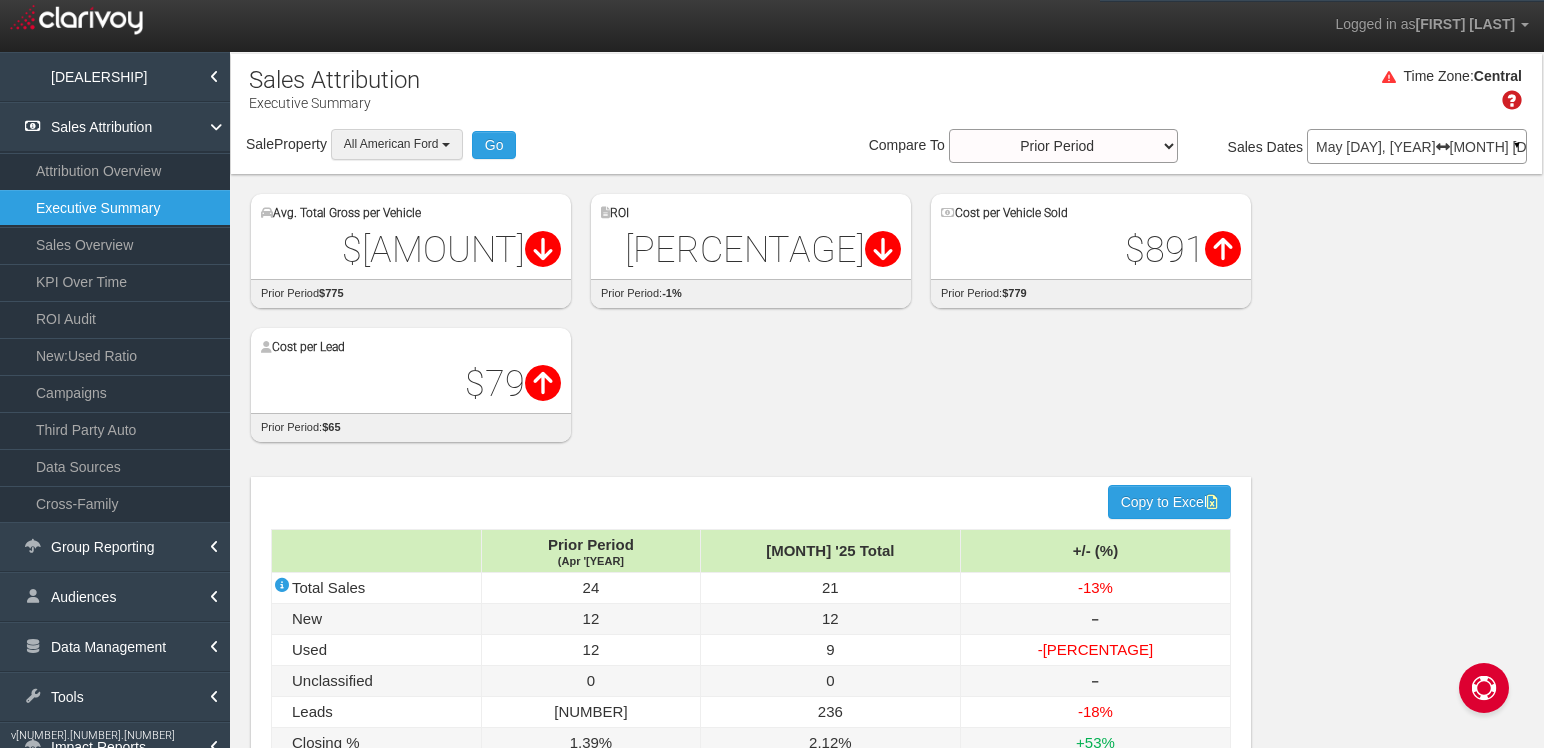 click on "All American Ford" at bounding box center (391, 144) 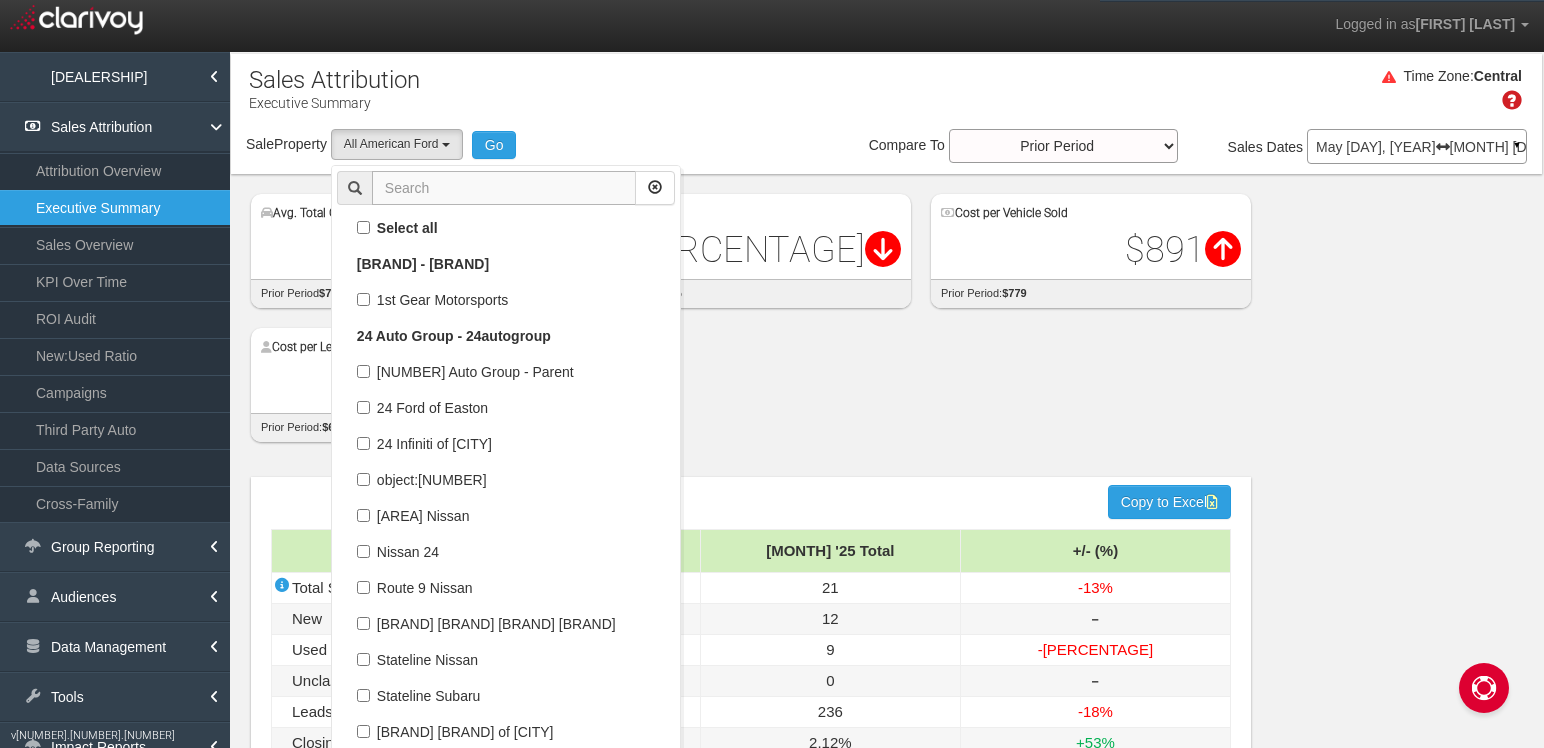 scroll, scrollTop: 2232, scrollLeft: 0, axis: vertical 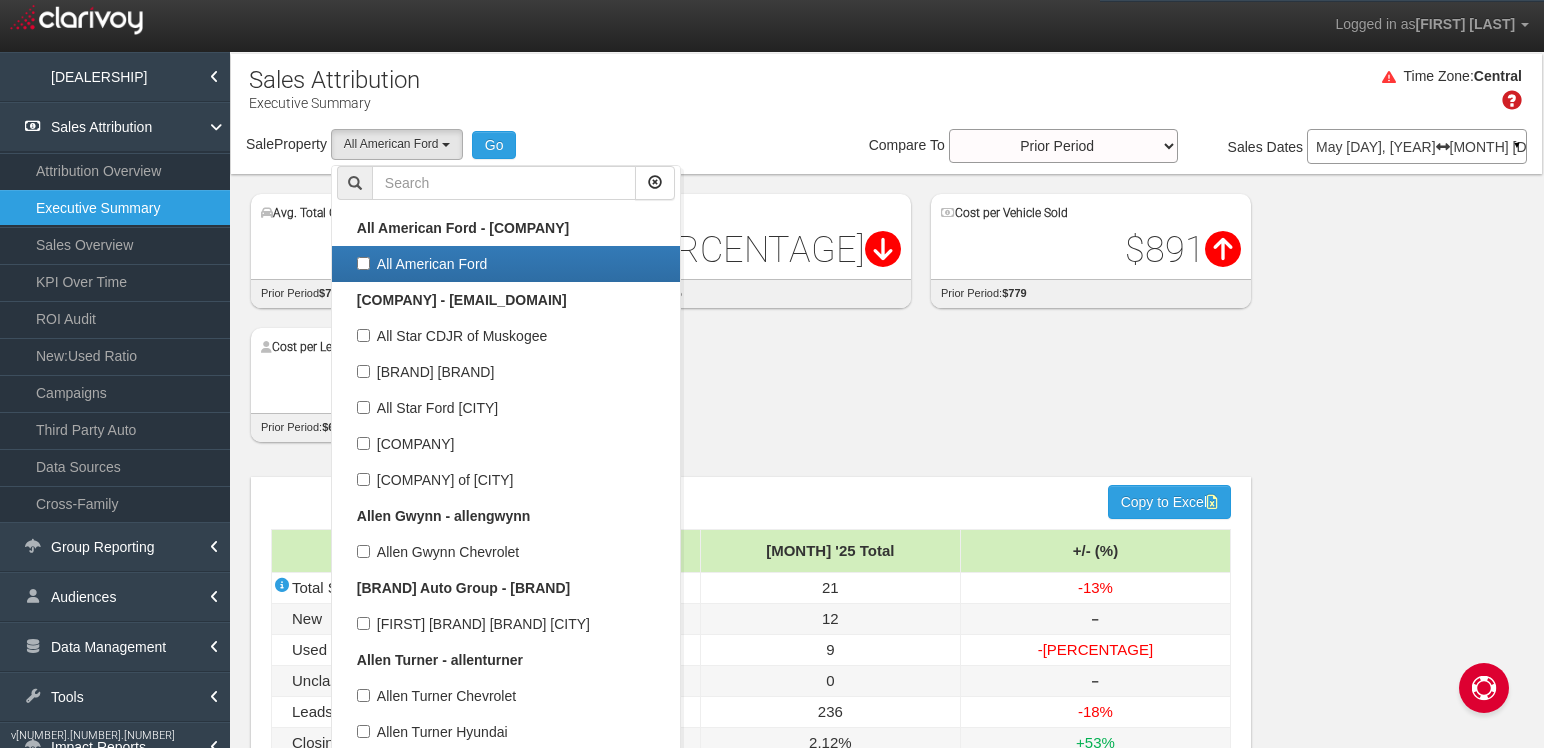 click on "All American Ford" at bounding box center [506, 264] 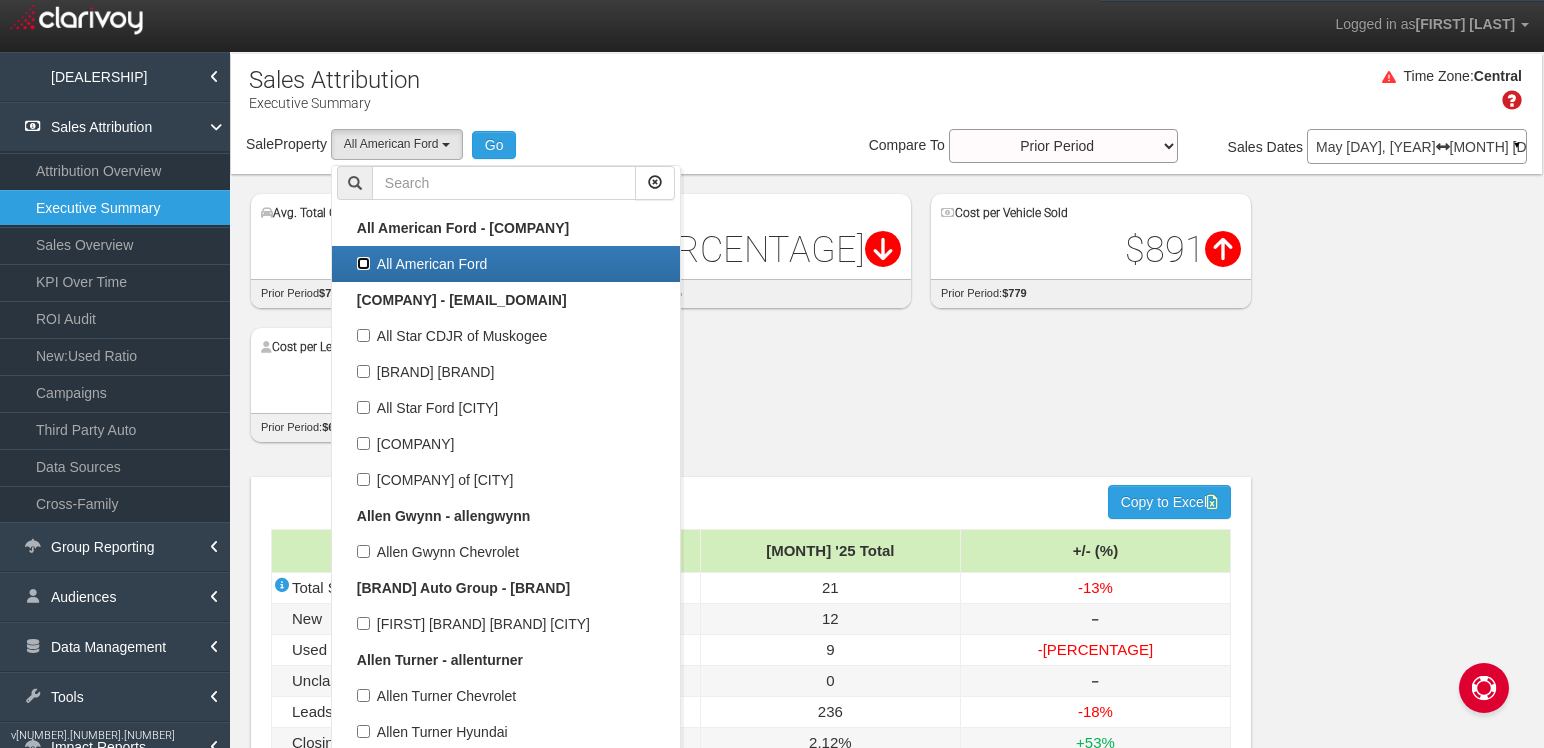 click on "All American Ford" at bounding box center [363, 263] 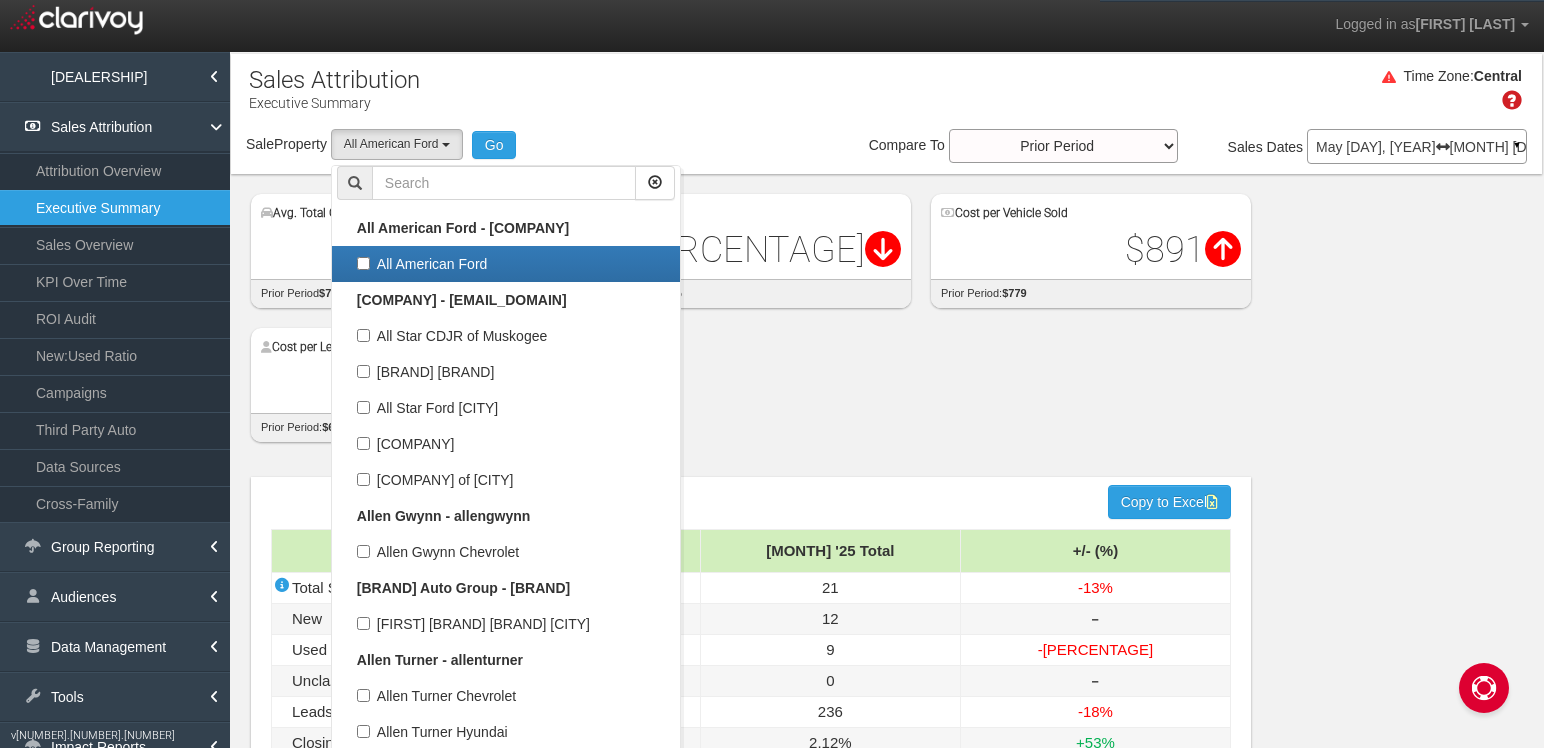 checkbox on "false" 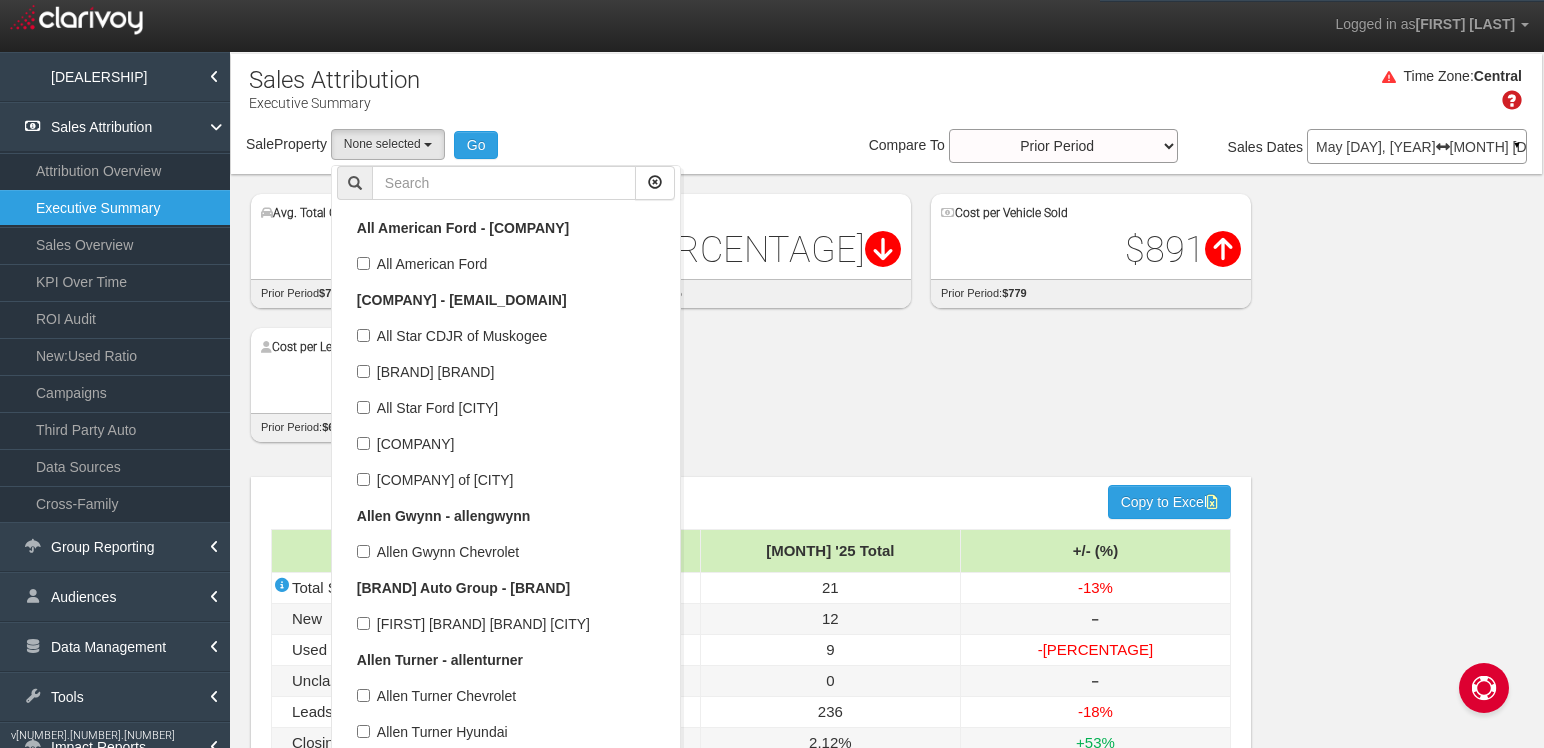 scroll, scrollTop: 1116, scrollLeft: 0, axis: vertical 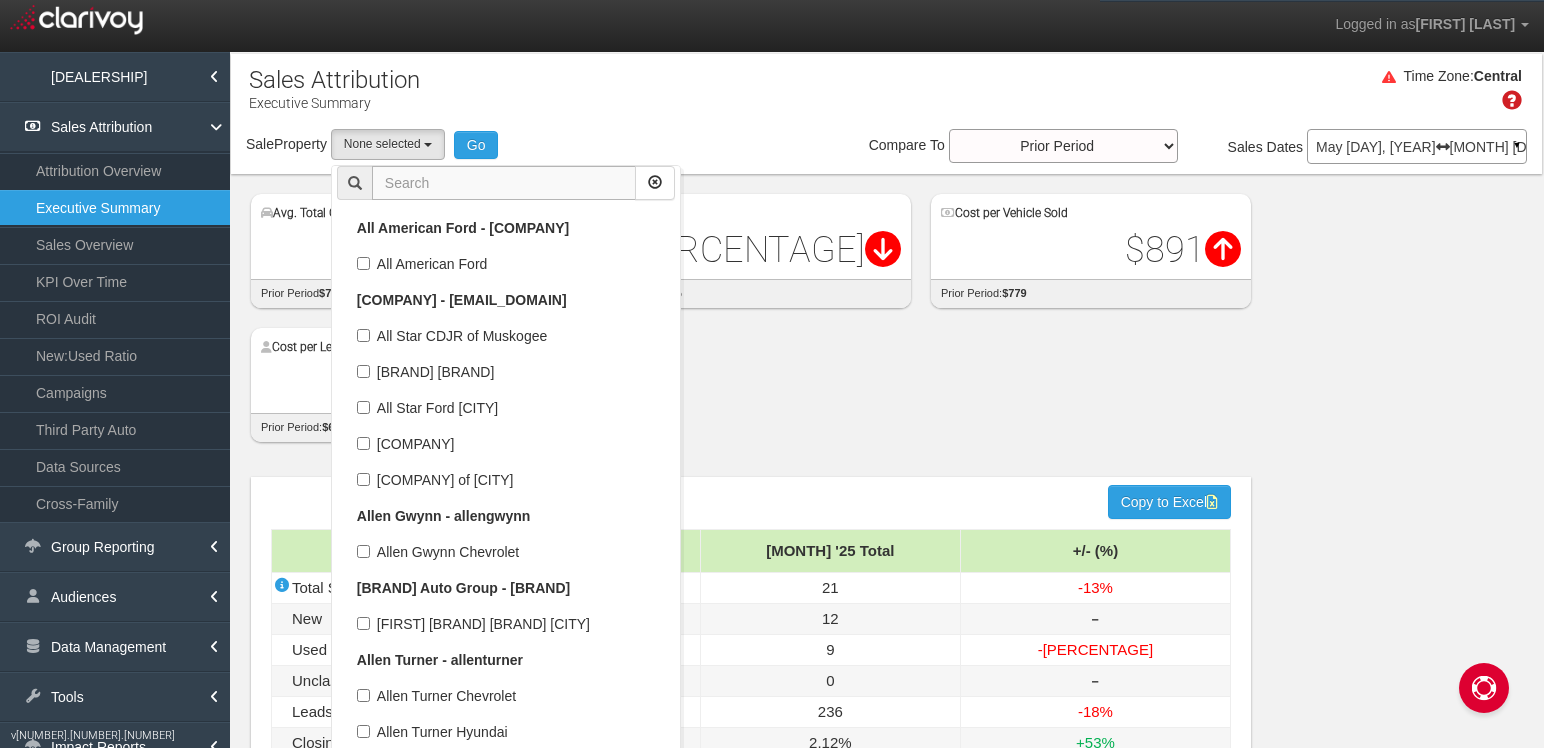 click at bounding box center (504, 183) 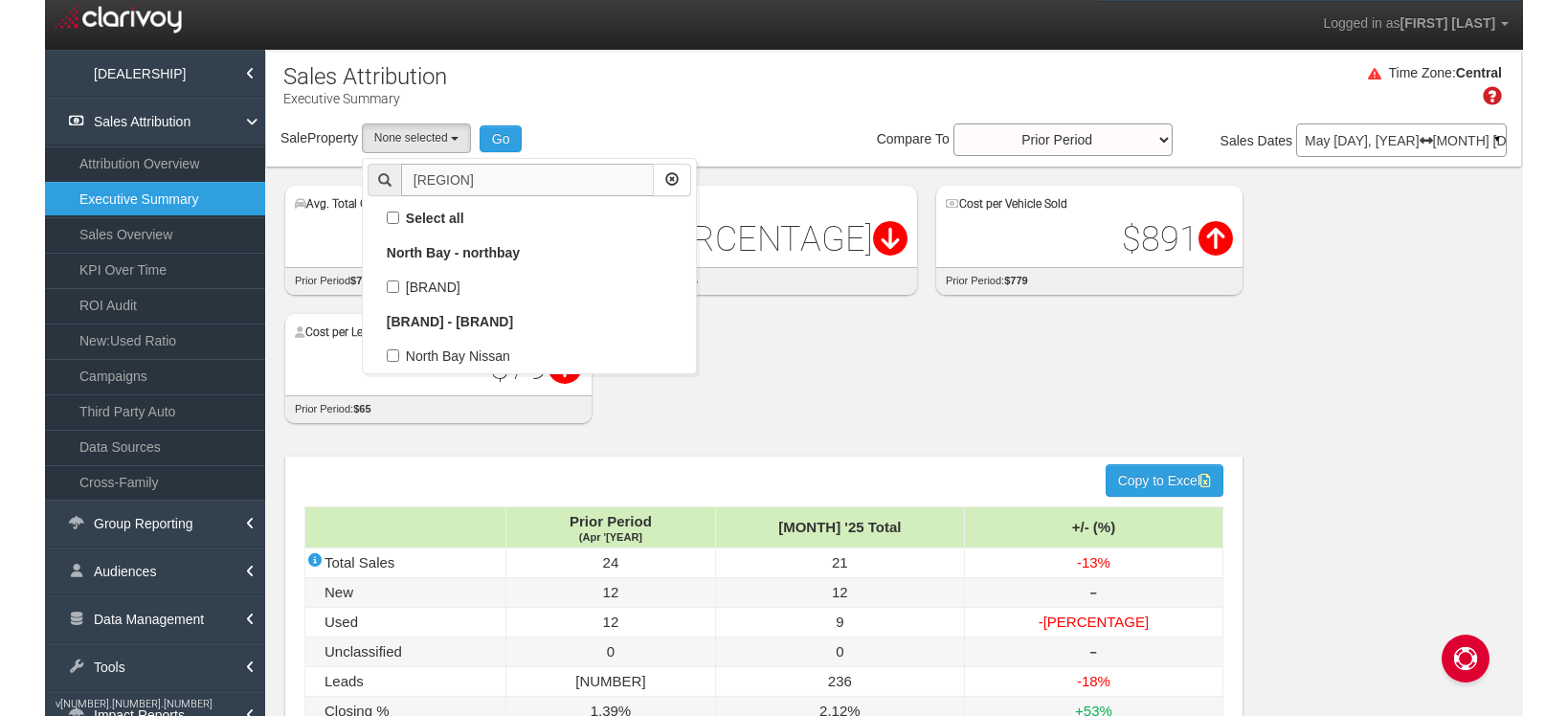 scroll, scrollTop: 0, scrollLeft: 0, axis: both 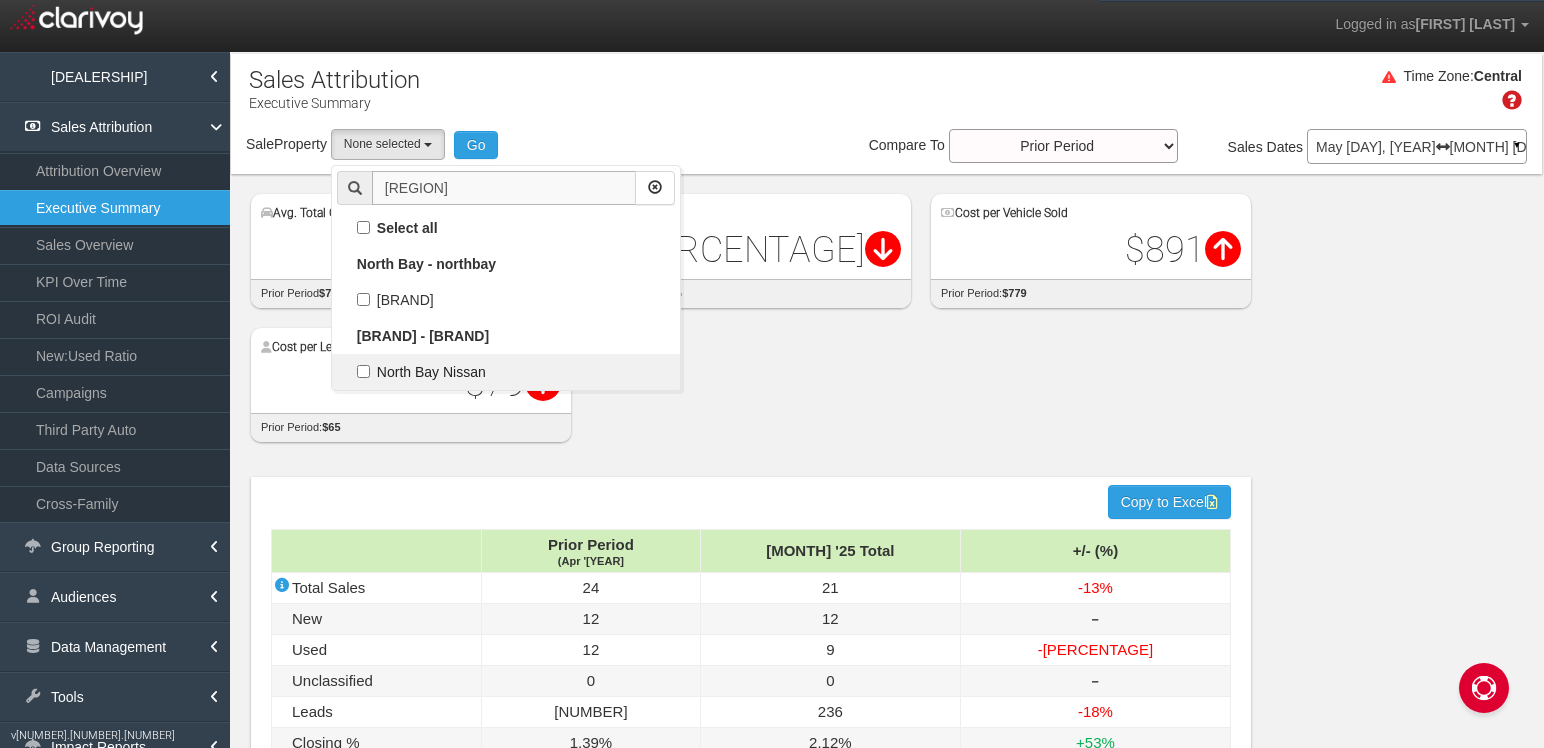 type on "[REGION]" 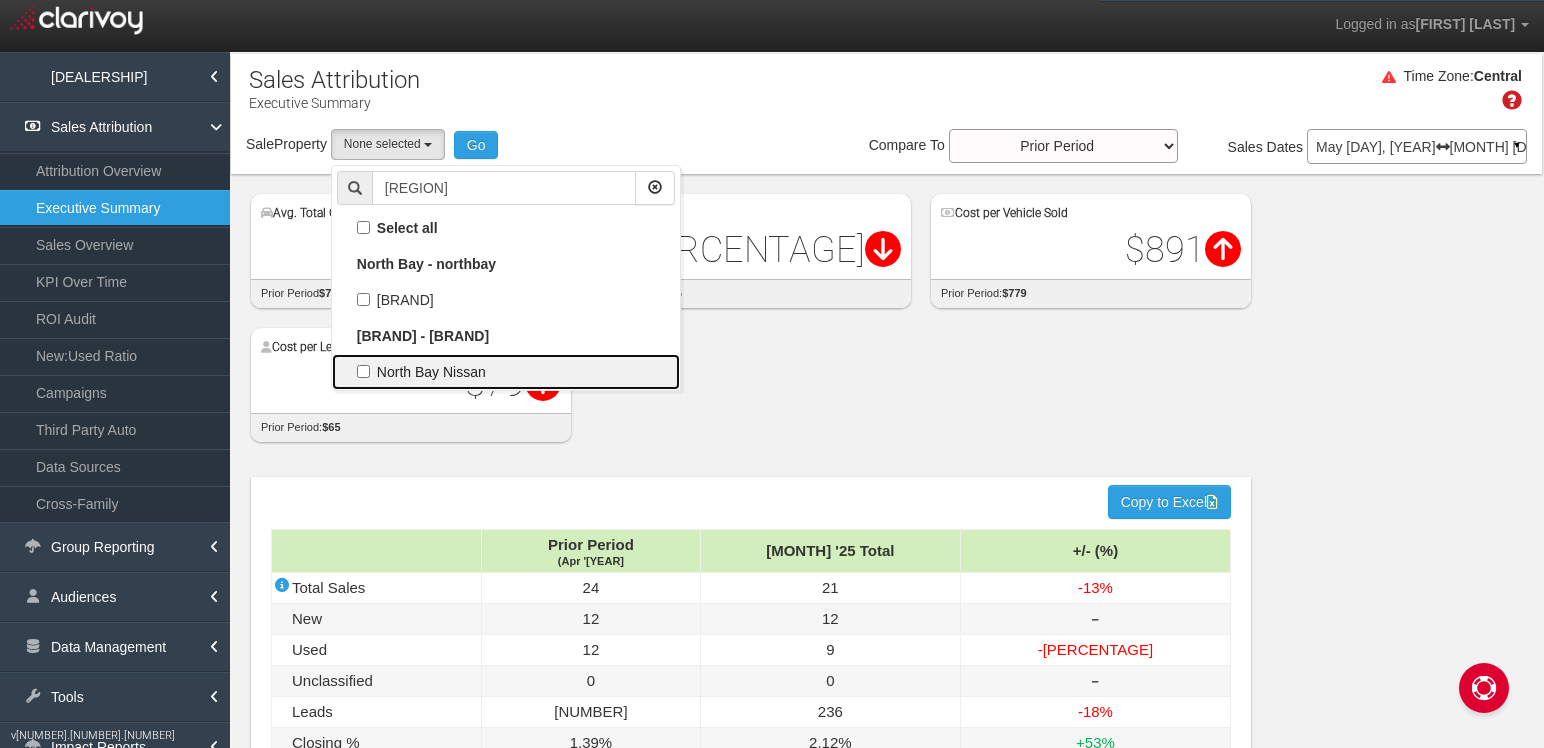 click on "North Bay Nissan" at bounding box center [506, 228] 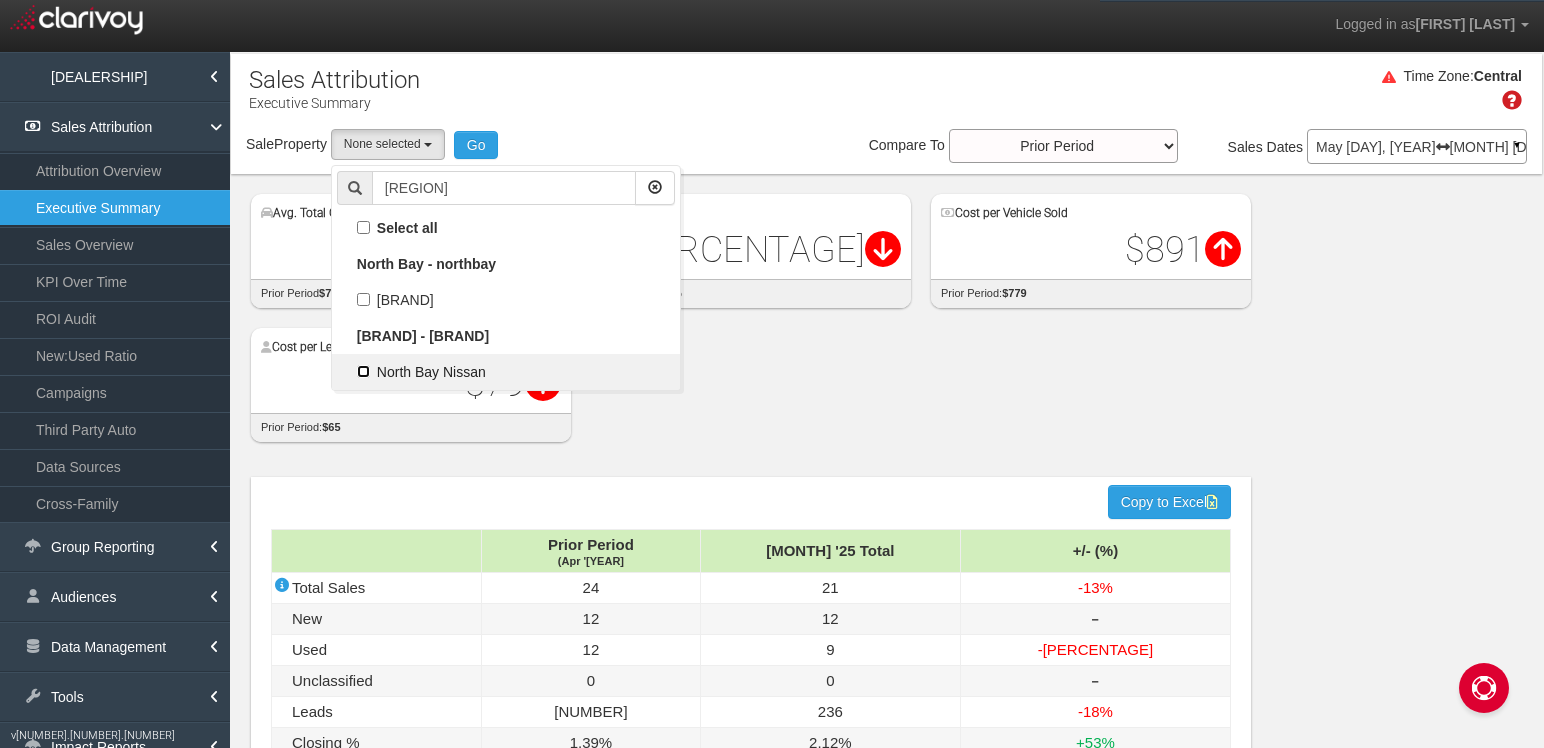 click on "North Bay Nissan" at bounding box center (363, 227) 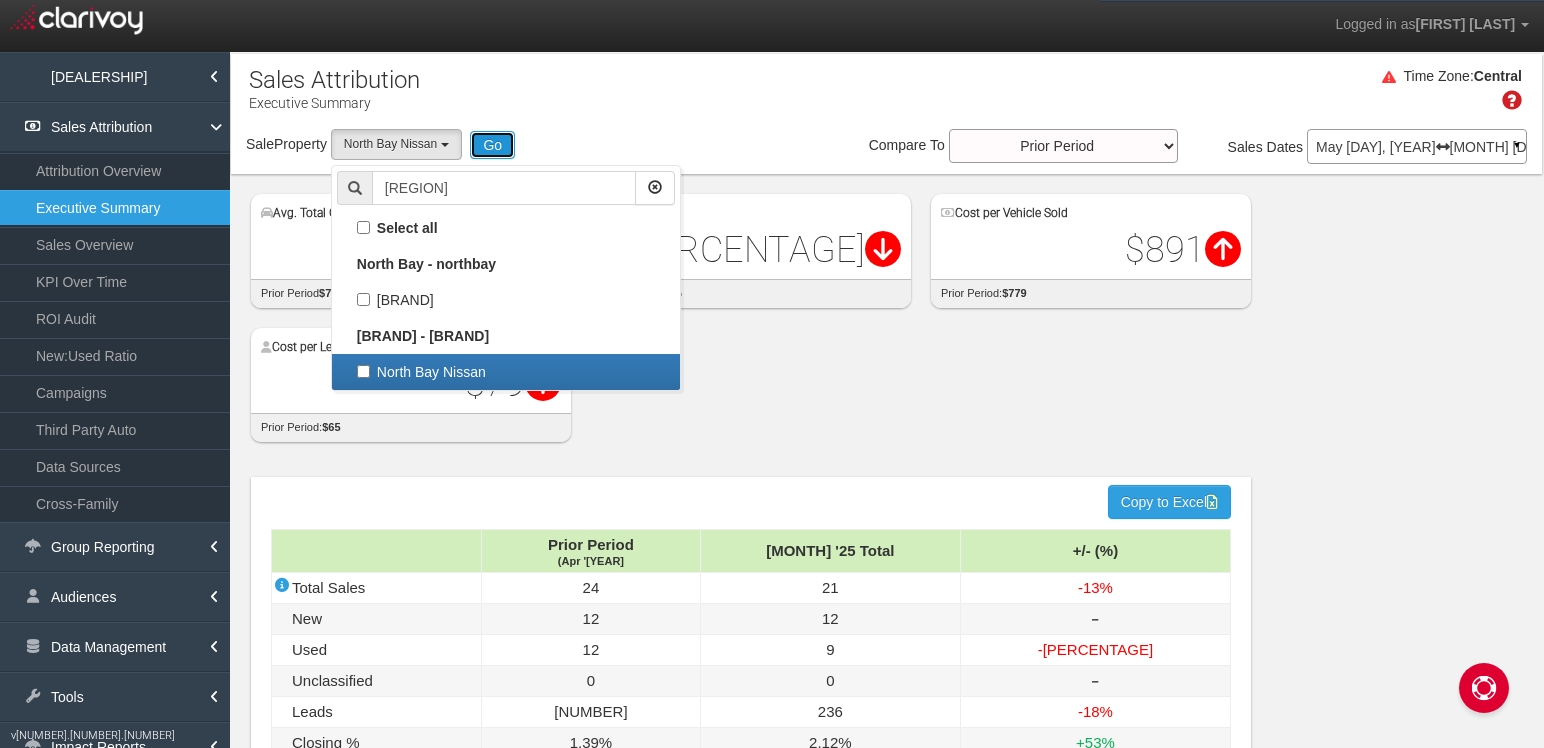 click on "Go" at bounding box center [492, 145] 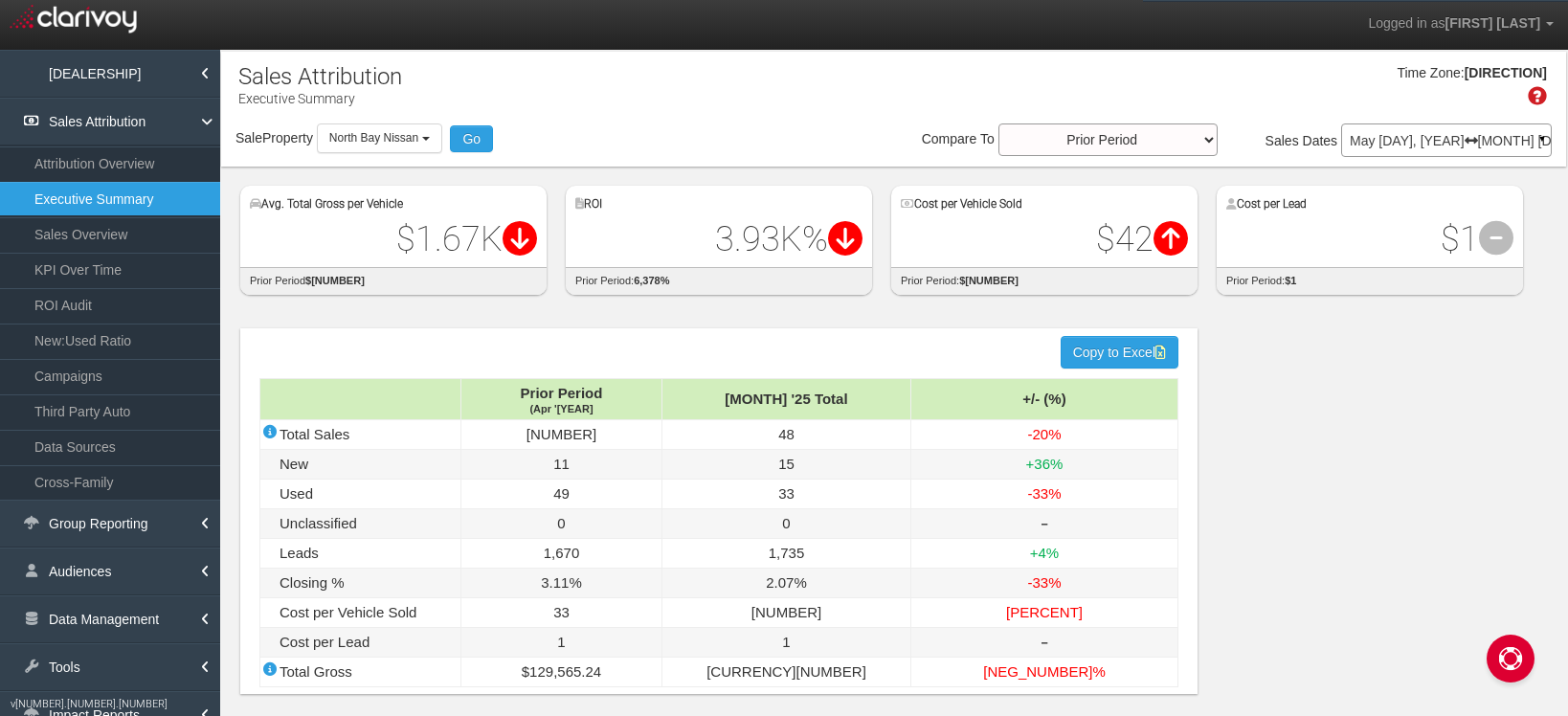 scroll, scrollTop: 11, scrollLeft: 0, axis: vertical 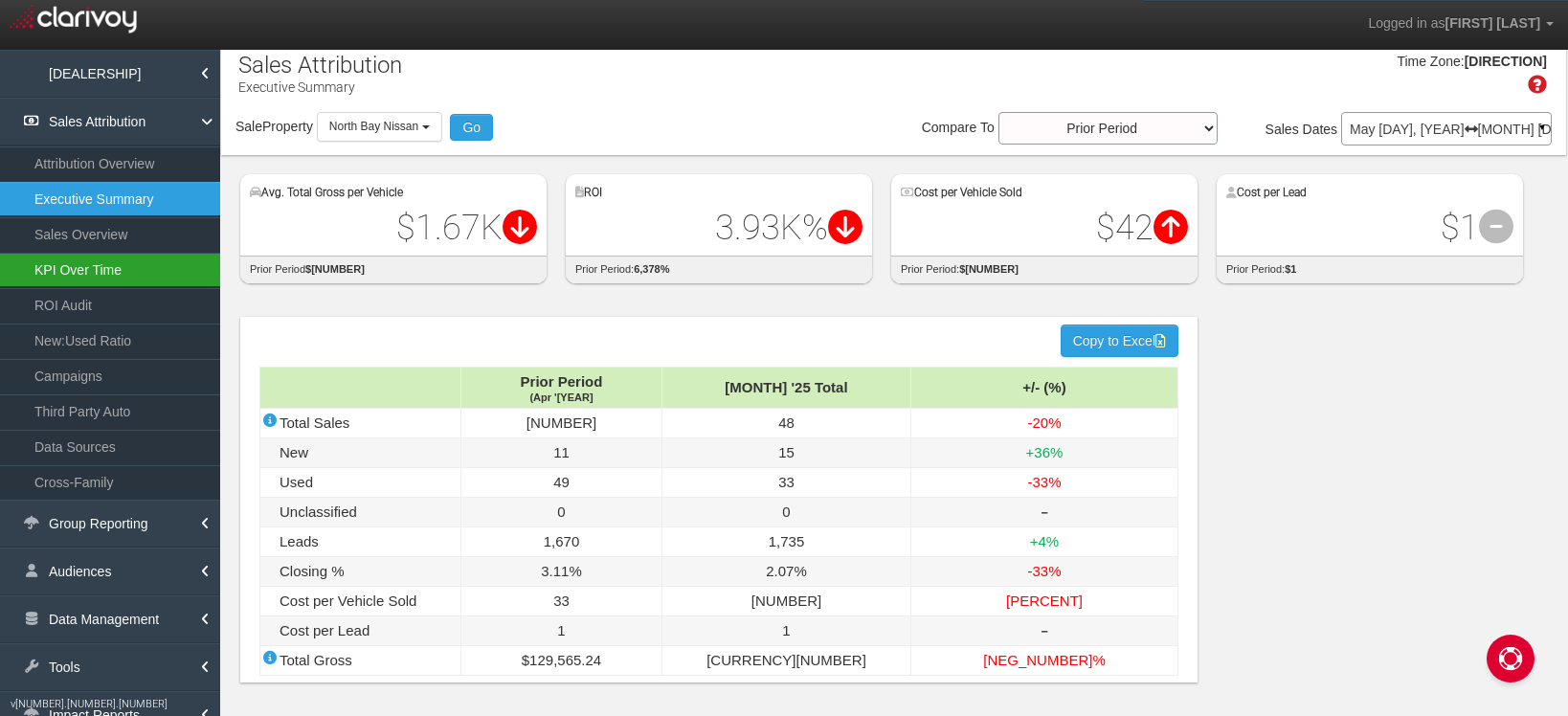 click on "KPI Over Time" at bounding box center (110, 270) 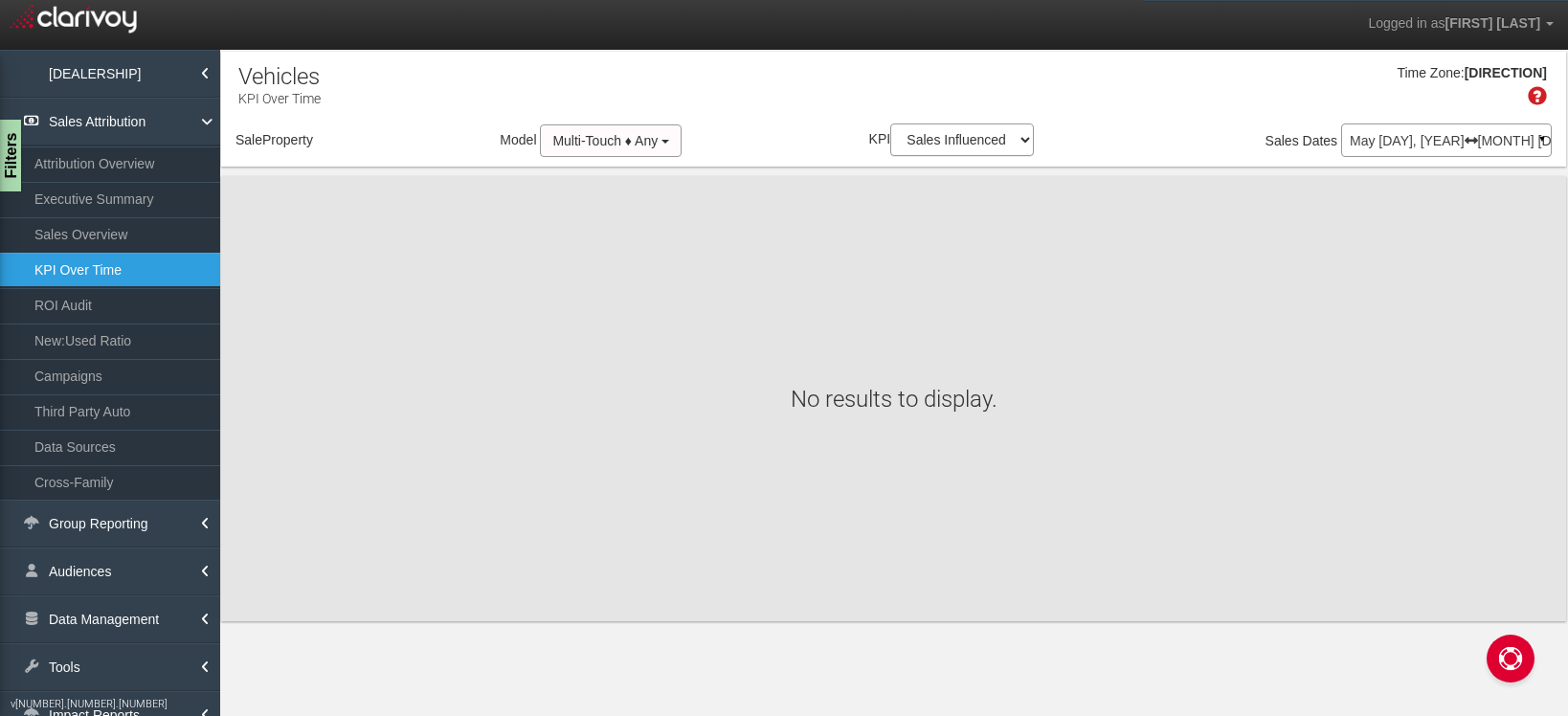 scroll, scrollTop: 0, scrollLeft: 0, axis: both 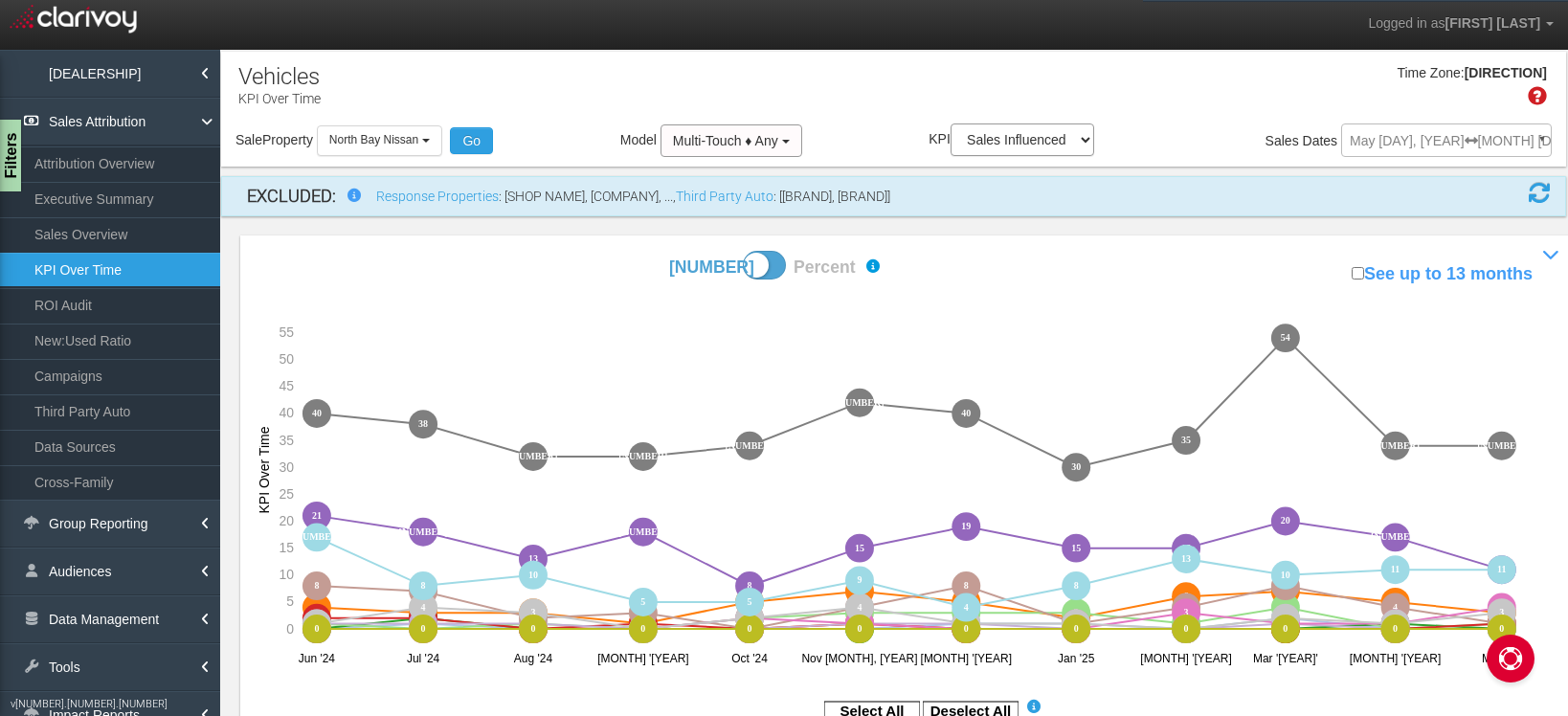 click at bounding box center (1539, 192) 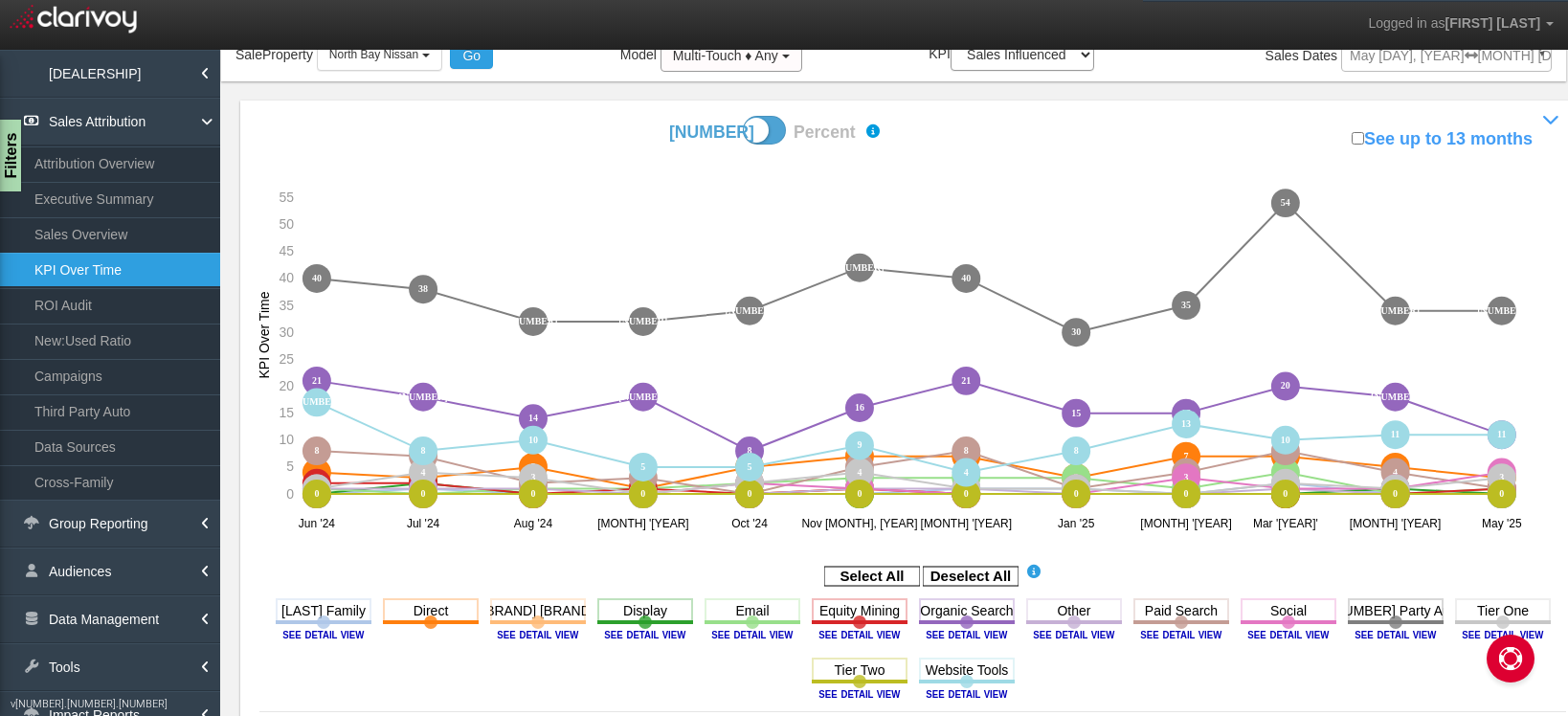 scroll, scrollTop: 91, scrollLeft: 0, axis: vertical 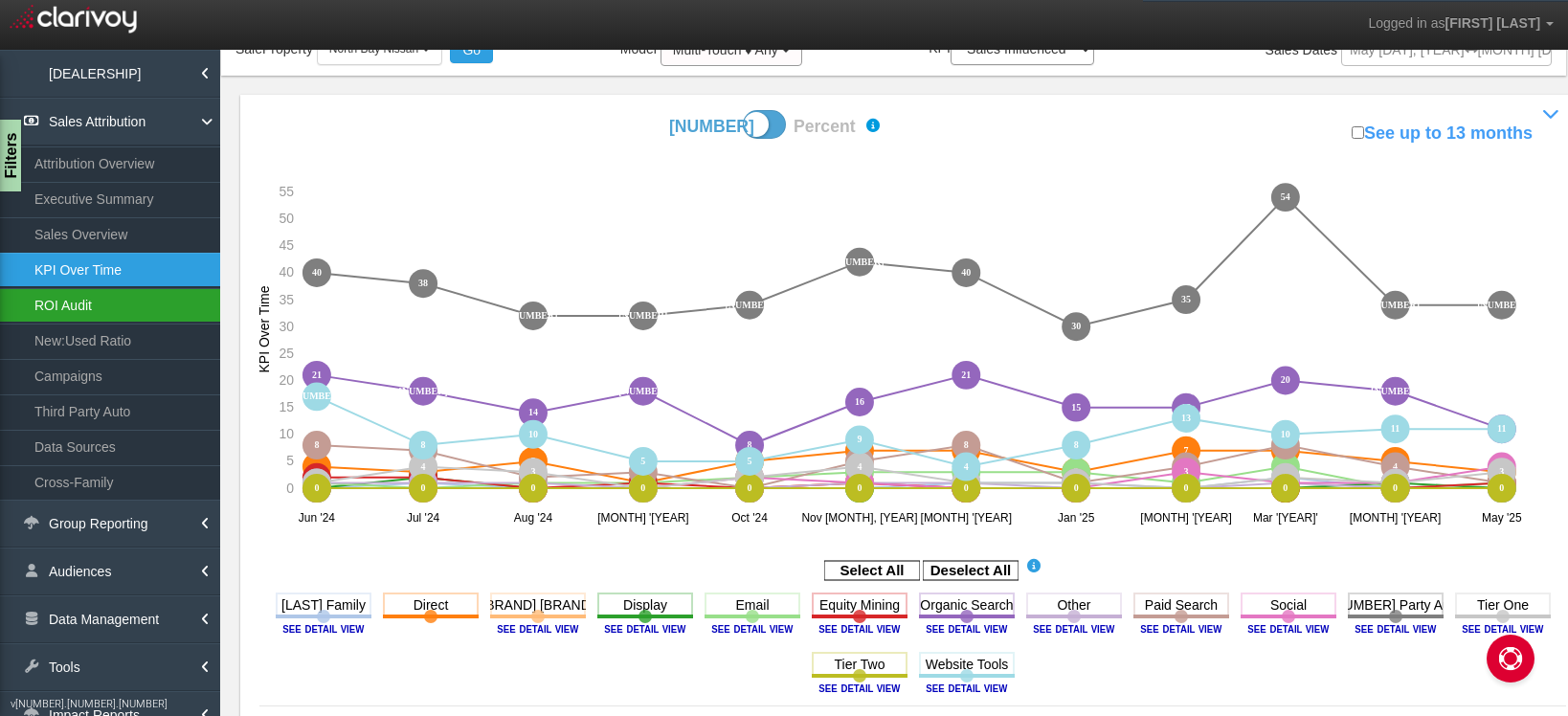 click on "ROI Audit" at bounding box center [110, 305] 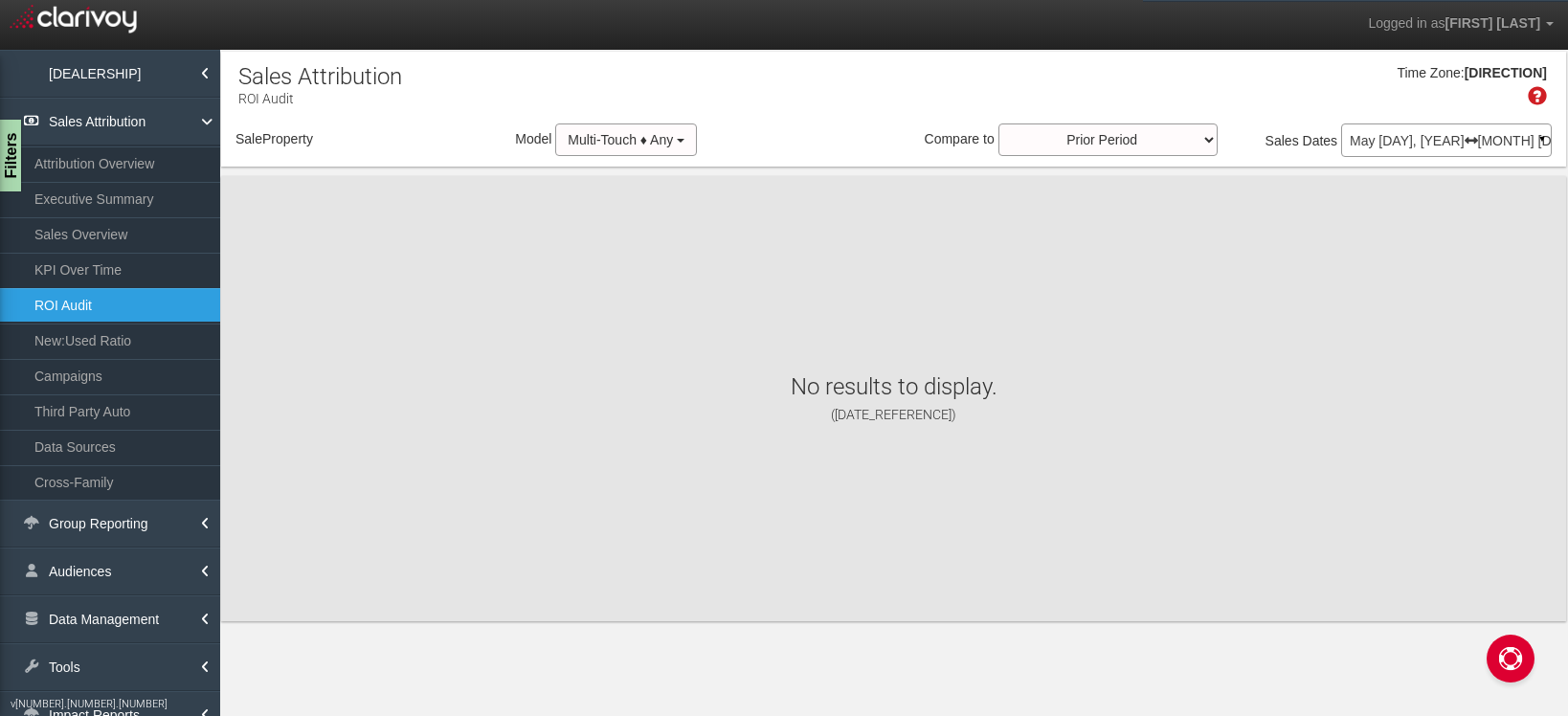 scroll, scrollTop: 0, scrollLeft: 0, axis: both 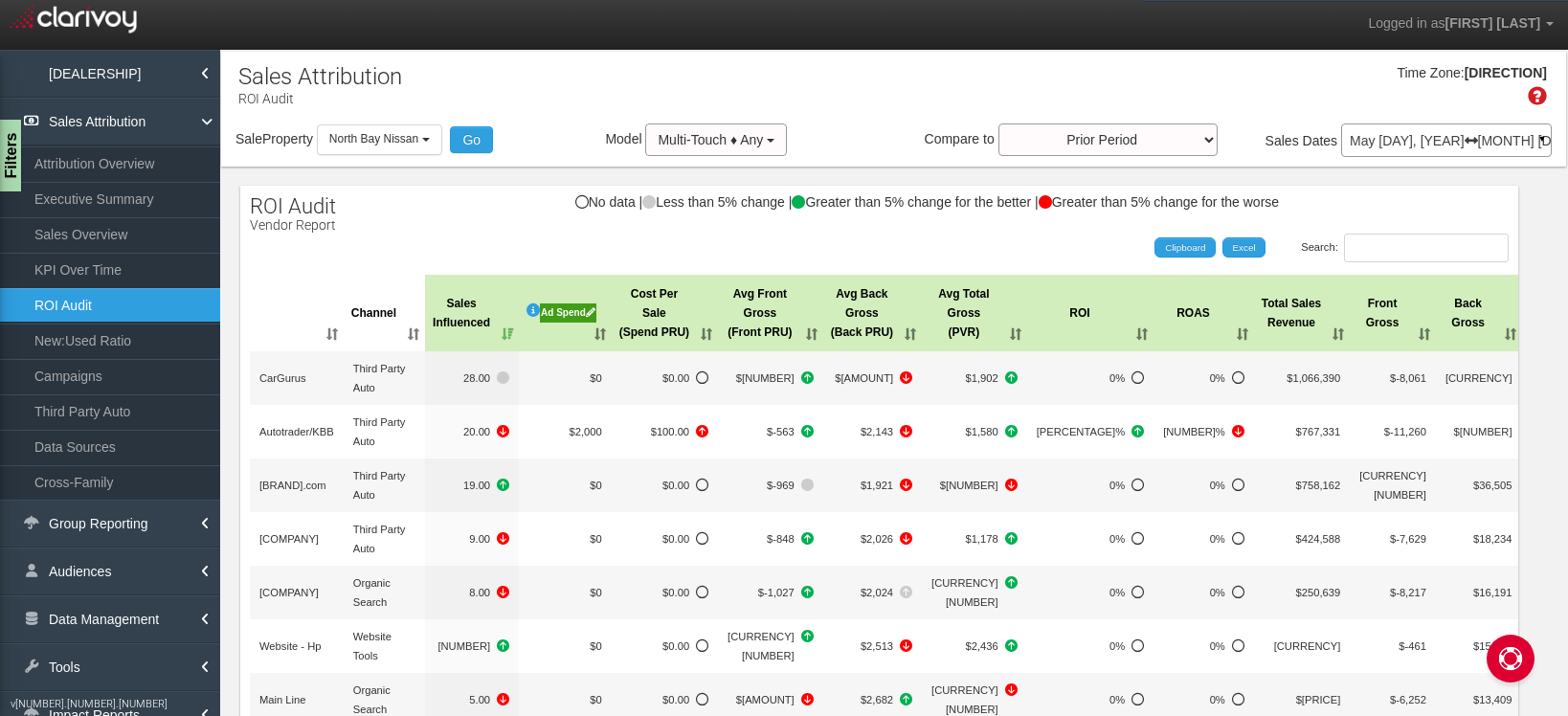 click on "Ad Spend" at bounding box center [565, 313] 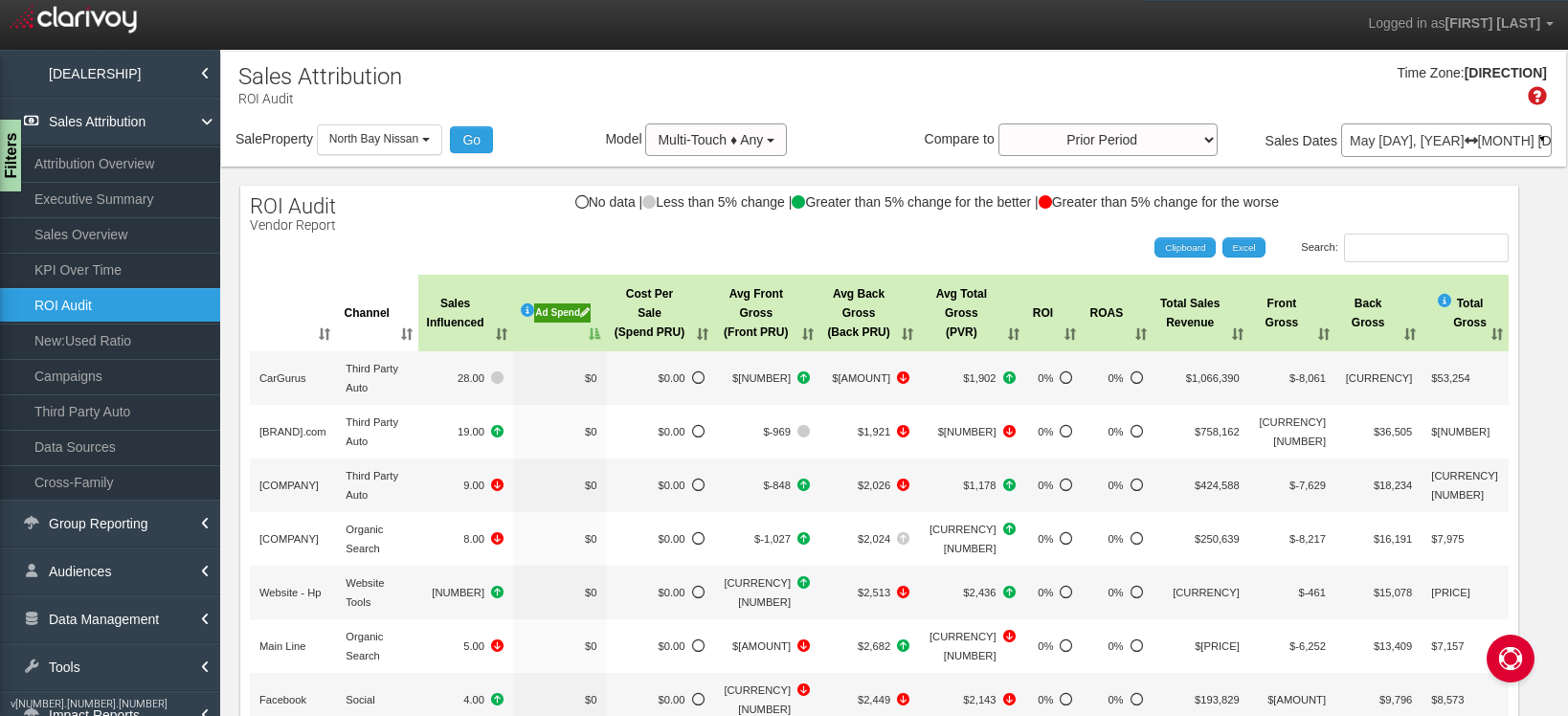 click on "Cost Per Sale (Spend PRU)" at bounding box center [660, 313] 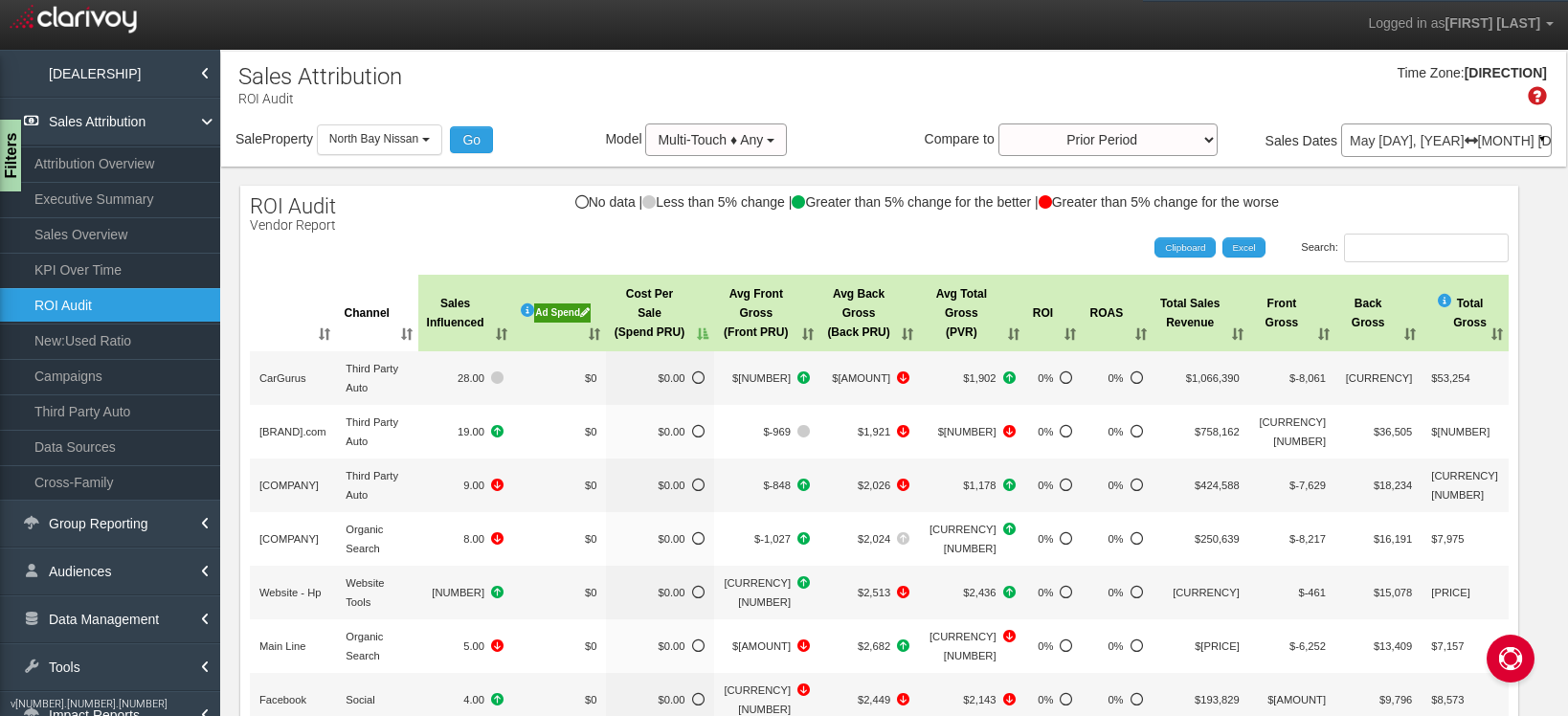 click on "Ad Spend" at bounding box center (559, 313) 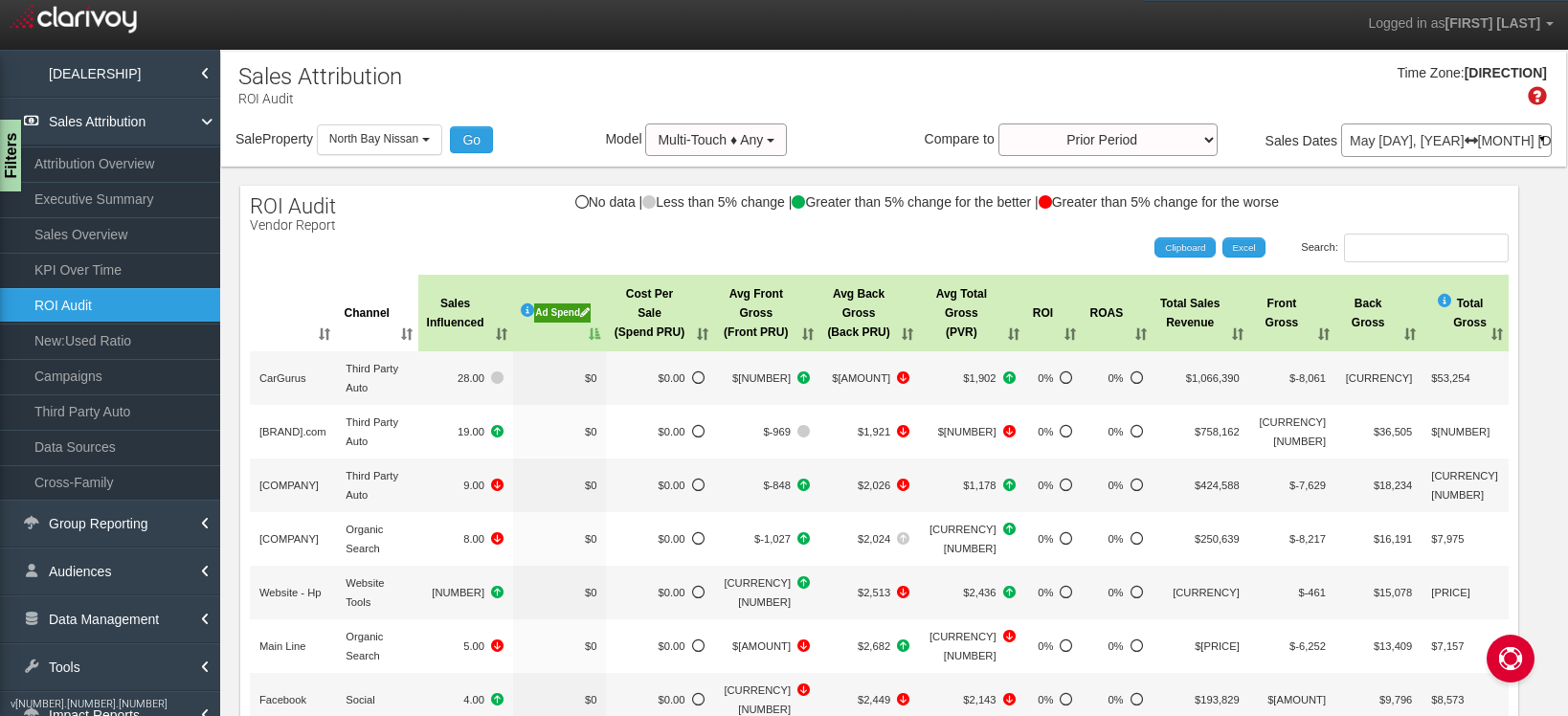 click on "Ad Spend" at bounding box center [559, 313] 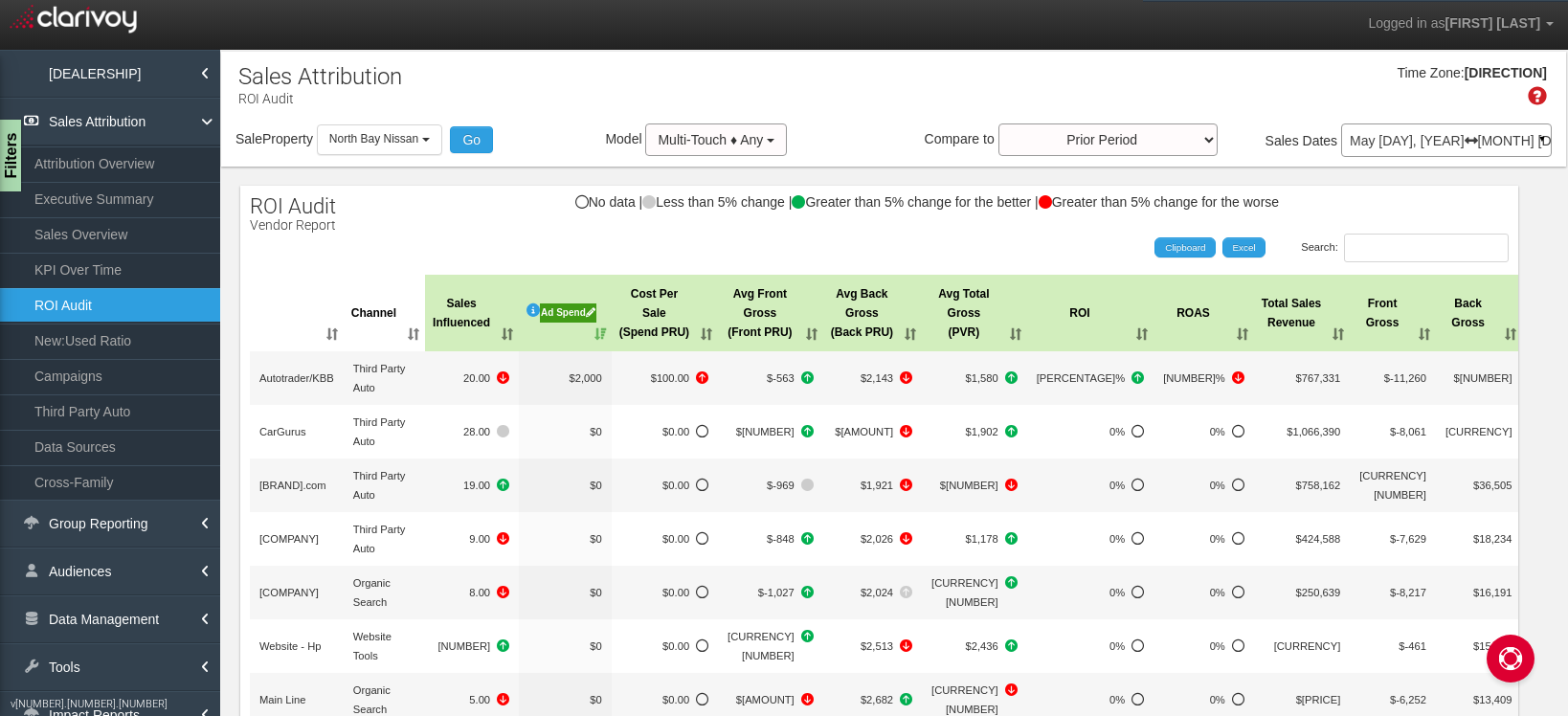 click on "Ad Spend" at bounding box center (568, 313) 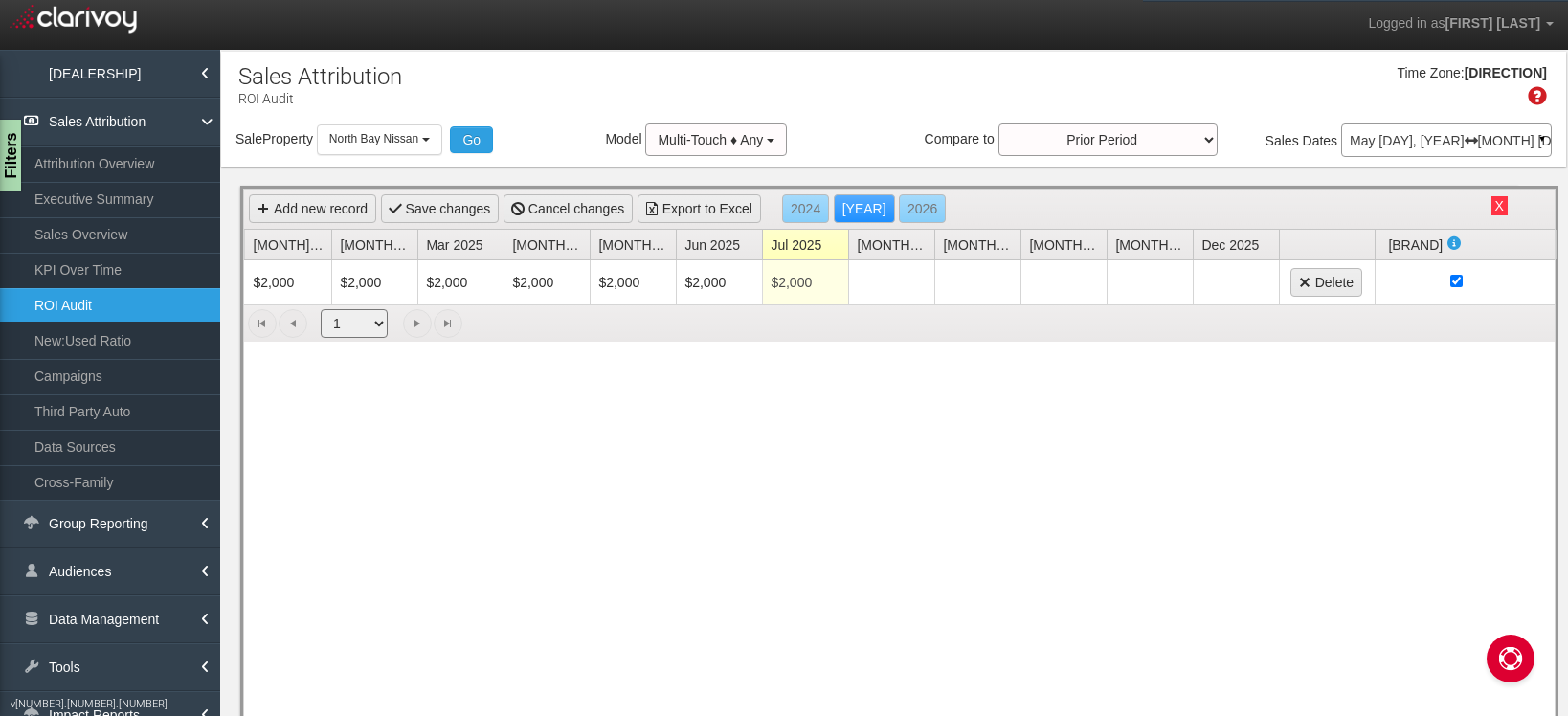click on "Export to Excel [YEAR] [YEAR] [YEAR]" at bounding box center [899, 210] 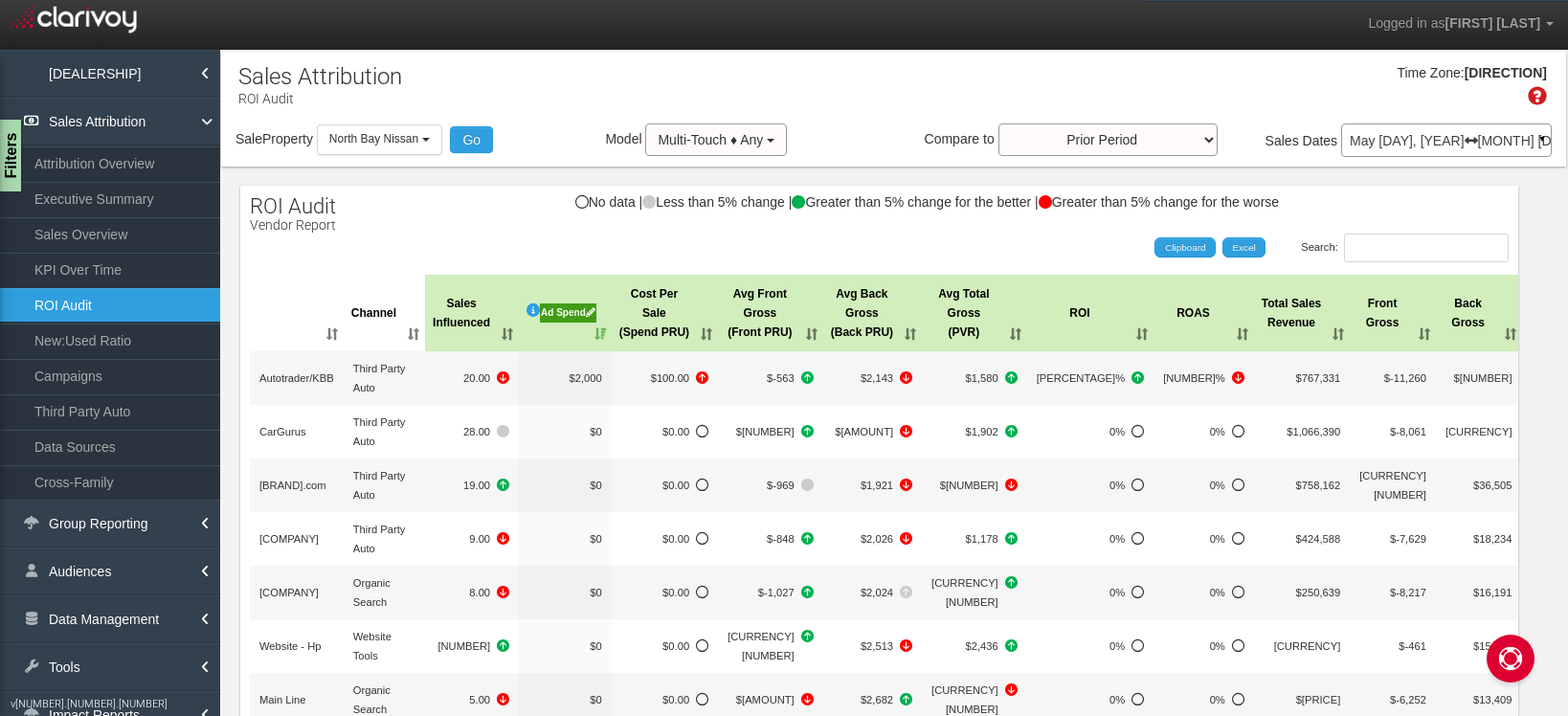 click on "ROI Audit
Vendor Report
No data |
Less than 5% change |
Greater than 5% change for the better |
Greater than 5% change for the worse
Search:   Clipboard   Excel
Channel Sales  Influenced Ad Spend   Cost Per  Sale  (Spend PRU) Avg Front Gross  (Front PRU) Avg Back Gross  (Back PRU) Avg Total Gross  (PVR) ROI ROAS Total Sales Revenue Front Gross Back Gross
Total Gross
Autotrader/KBB Third Party Auto 20.00  $2,000 $100.00  $-563  $2,143  $1,580  1480%  38367%  $767,331 $-11,260 $42,866 $31,606 CarGurus Third Party Auto 28.00  $0 $0.00  $-288  $2,190  $1,902  0%  0%  $1,066,390 $-8,061 $61,315 $53,254 Cars.com Third Party Auto 19.00  $0 $0.00  $-969  $1,921  $953  0%  0%  $758,162 $-18,405 $36,505 $18,100 Edmunds Third Party Auto 9.00  $0 $0.00  $-848  $2,026  $1,178  0%  0%  $424,588 $-7,629 $18,234 $0" at bounding box center (879, 767) 